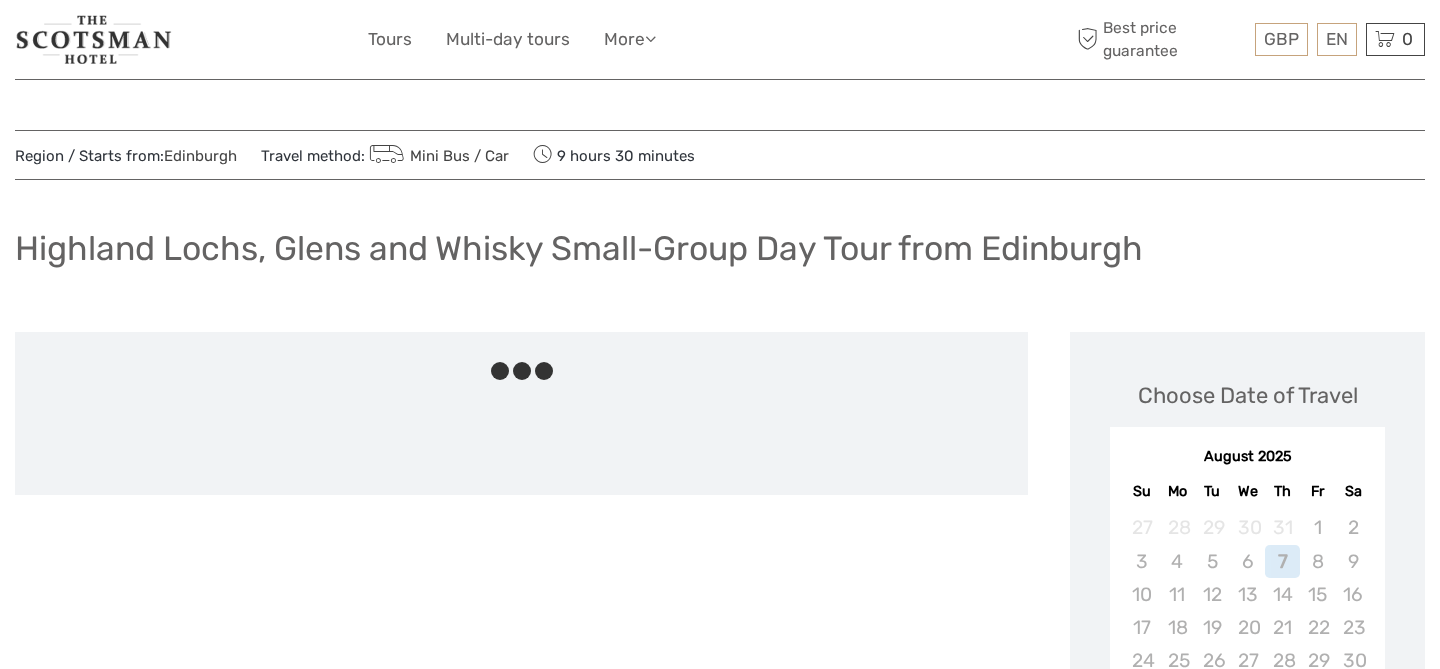 scroll, scrollTop: 0, scrollLeft: 0, axis: both 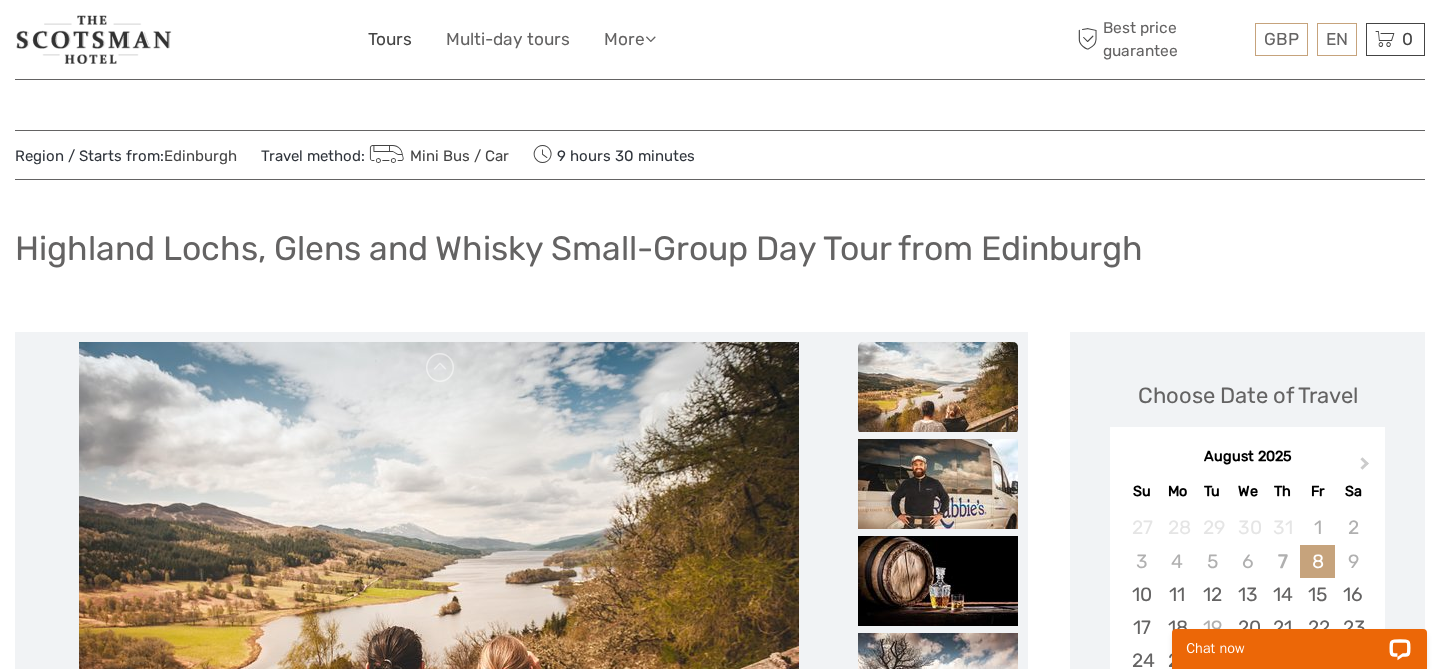 click on "Tours" at bounding box center (390, 39) 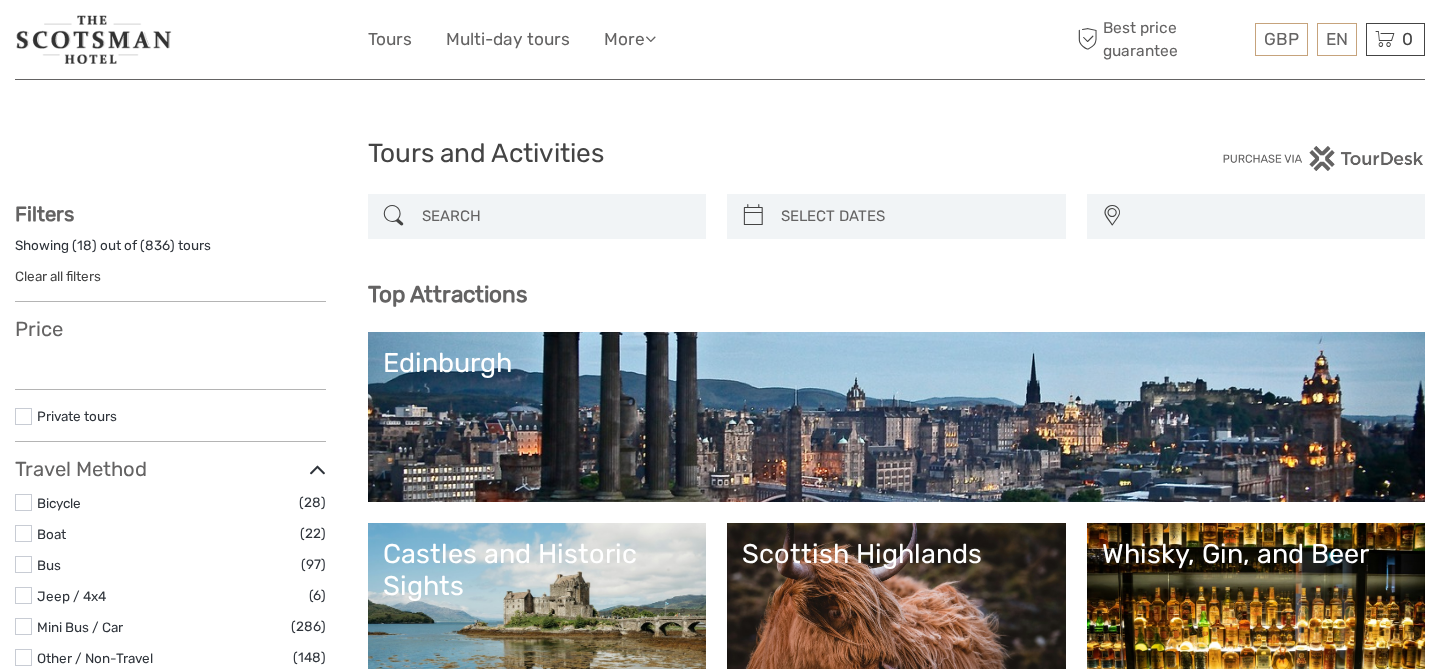 select 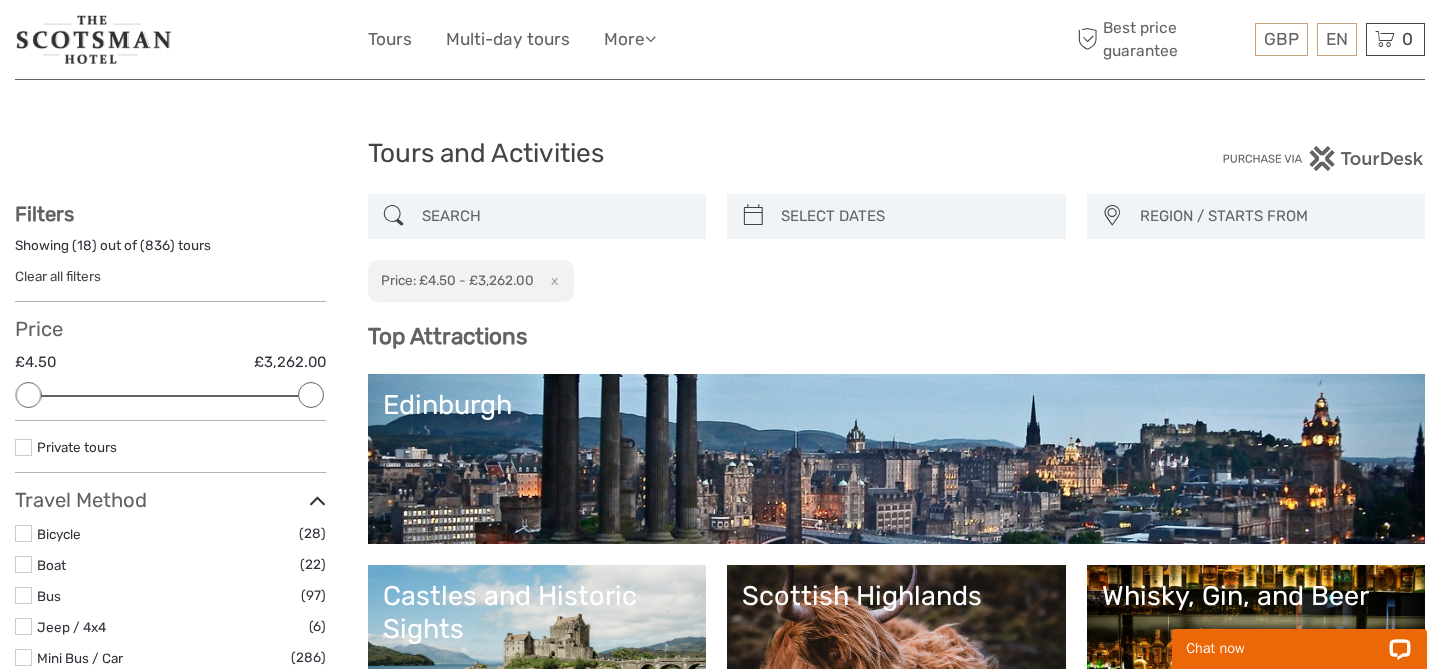 scroll, scrollTop: 0, scrollLeft: 0, axis: both 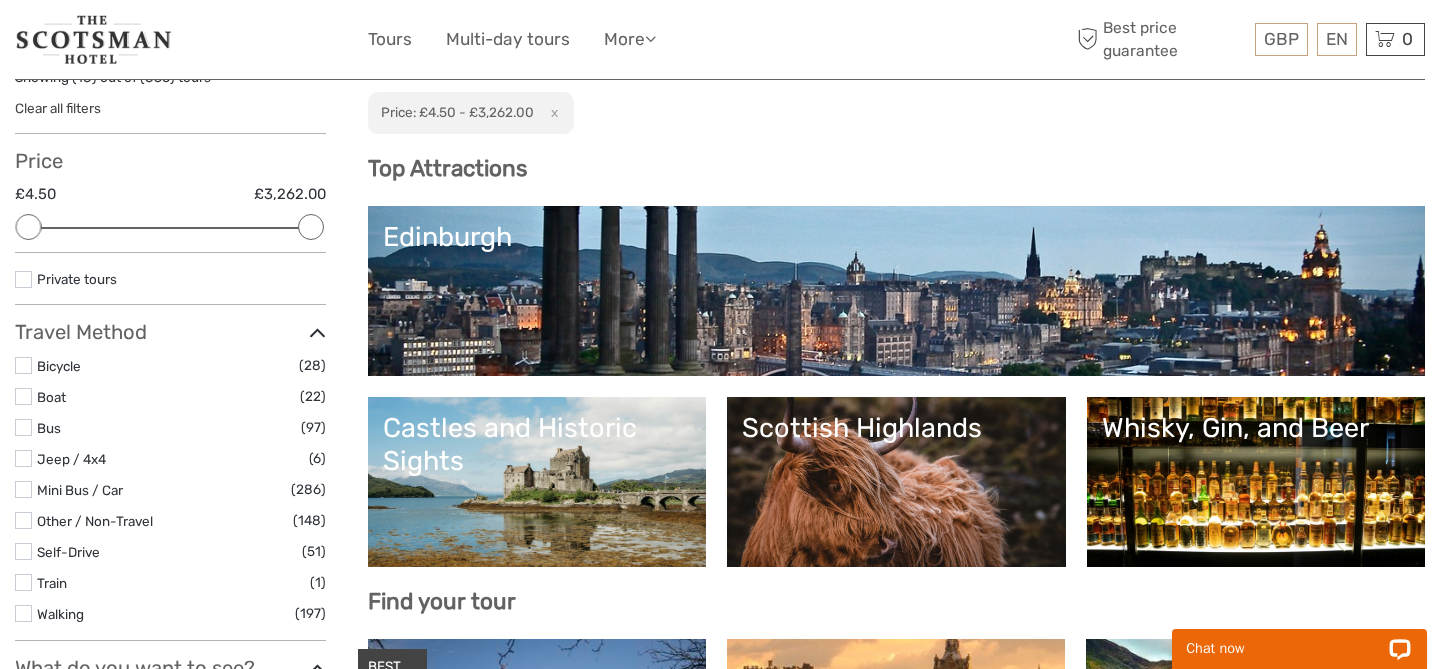 click on "Scottish Highlands" at bounding box center [896, 482] 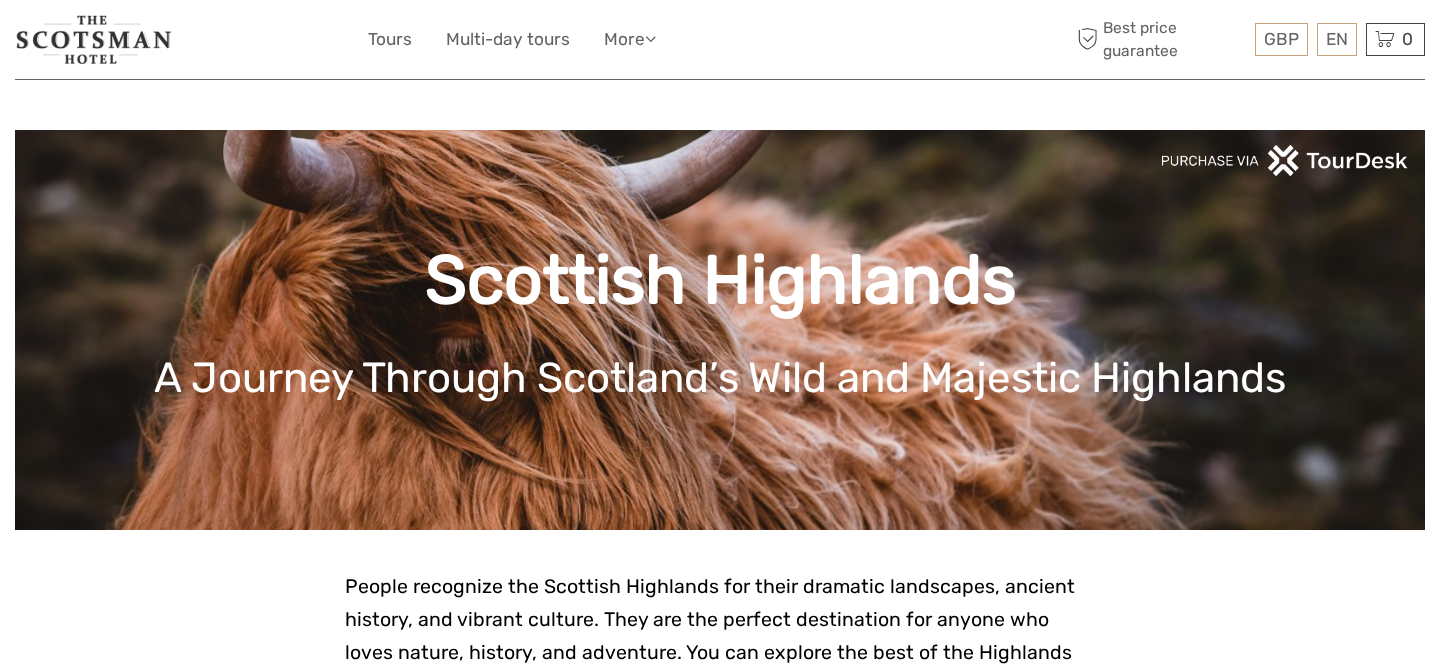 scroll, scrollTop: 0, scrollLeft: 0, axis: both 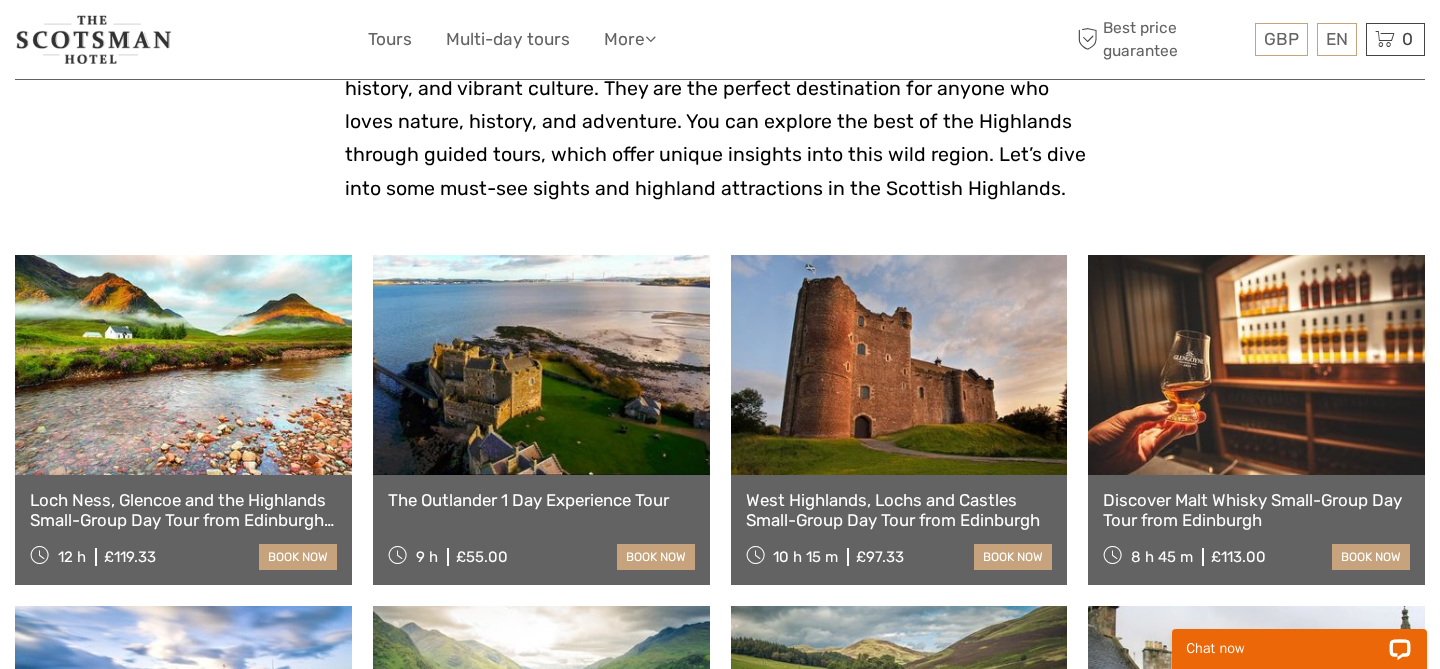 click at bounding box center (899, 365) 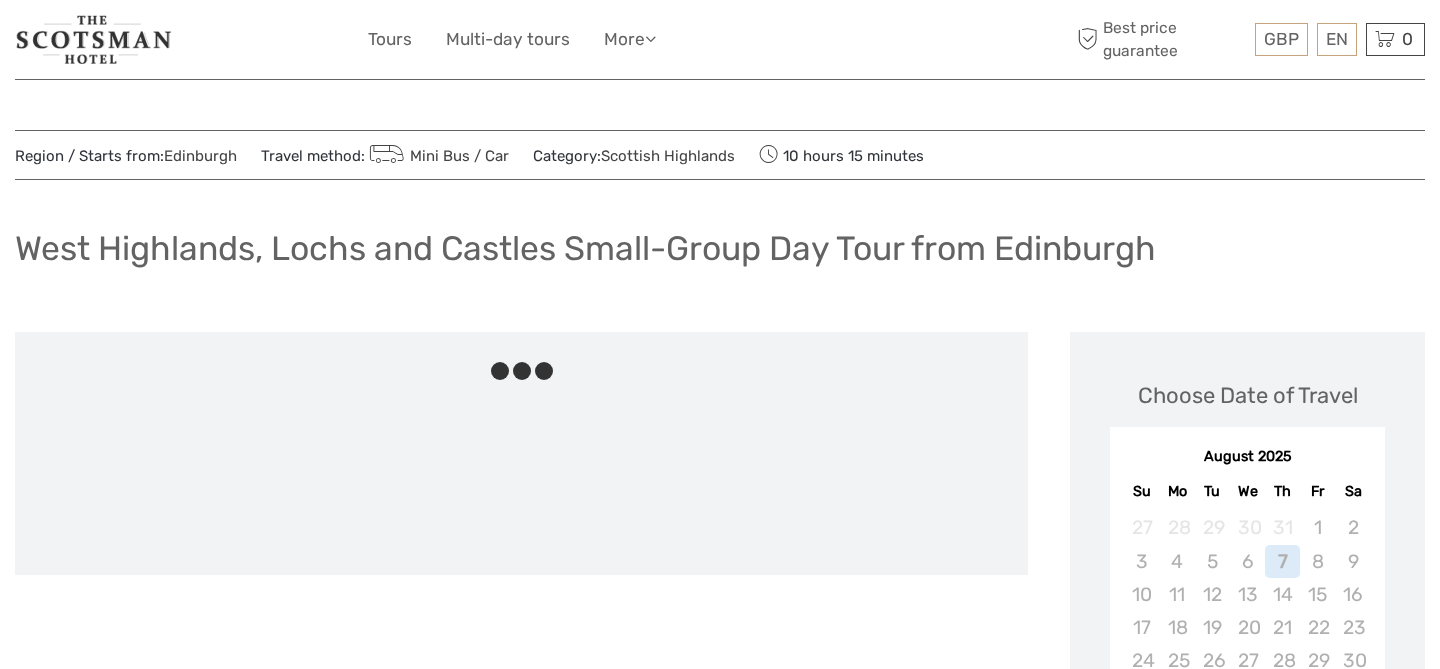scroll, scrollTop: 0, scrollLeft: 0, axis: both 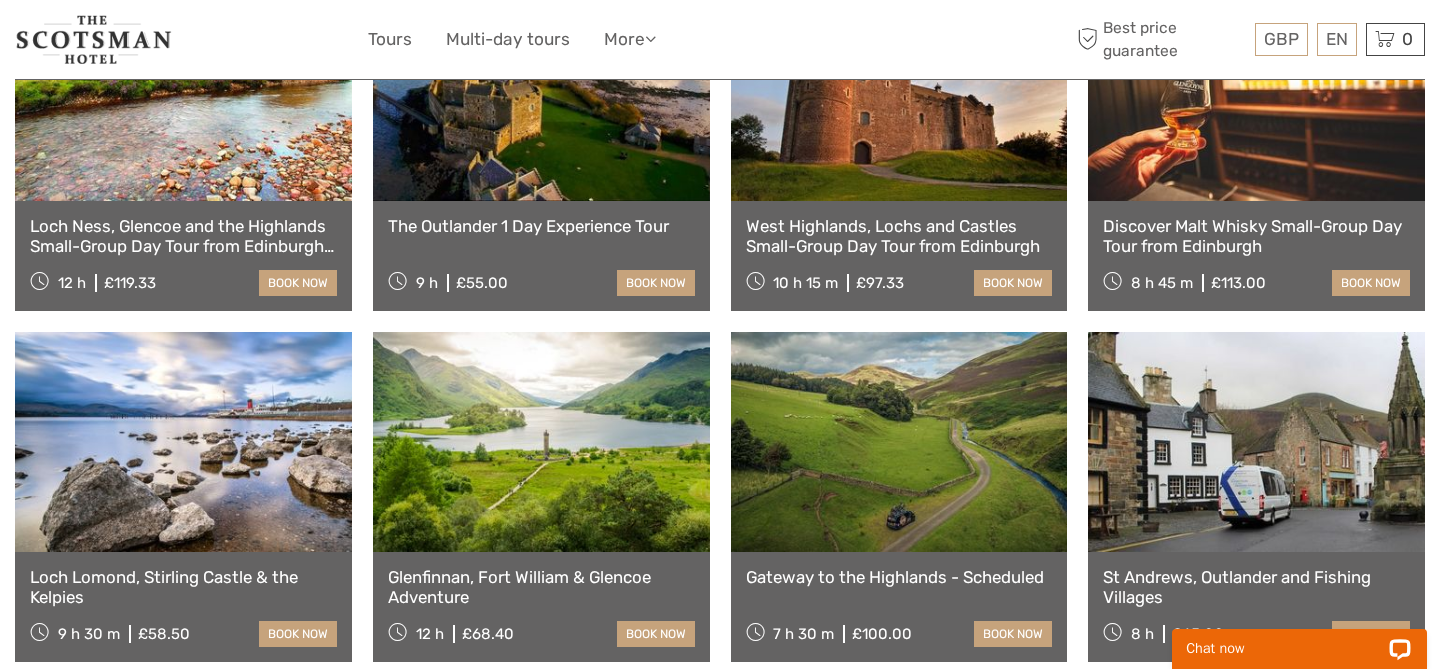 click at bounding box center (183, 442) 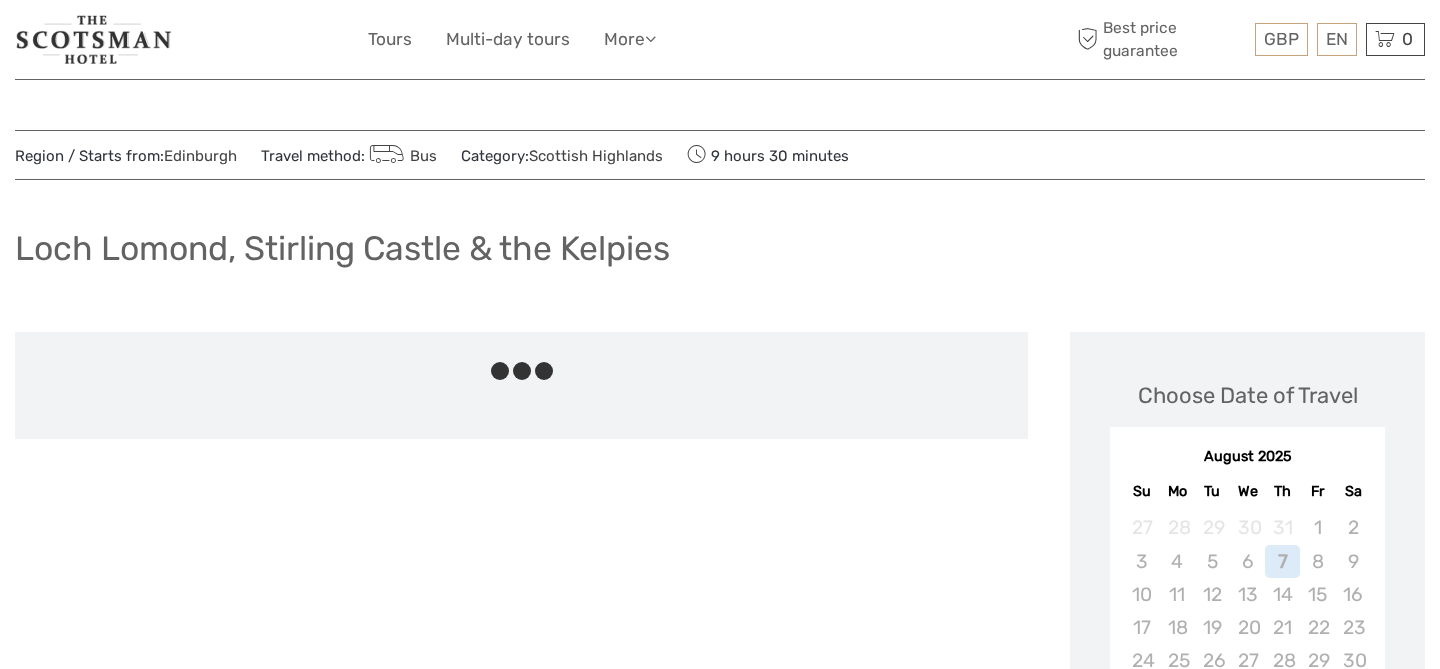 scroll, scrollTop: 0, scrollLeft: 0, axis: both 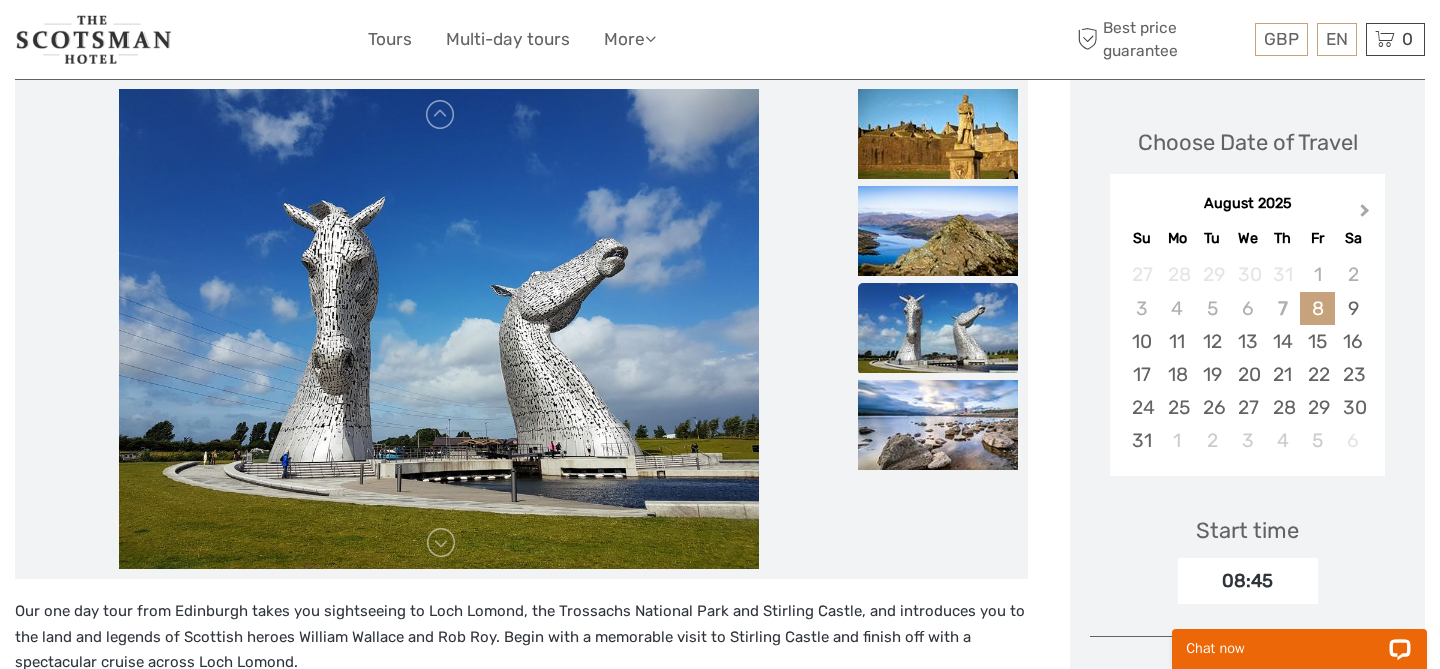 click on "Next Month" at bounding box center (1367, 215) 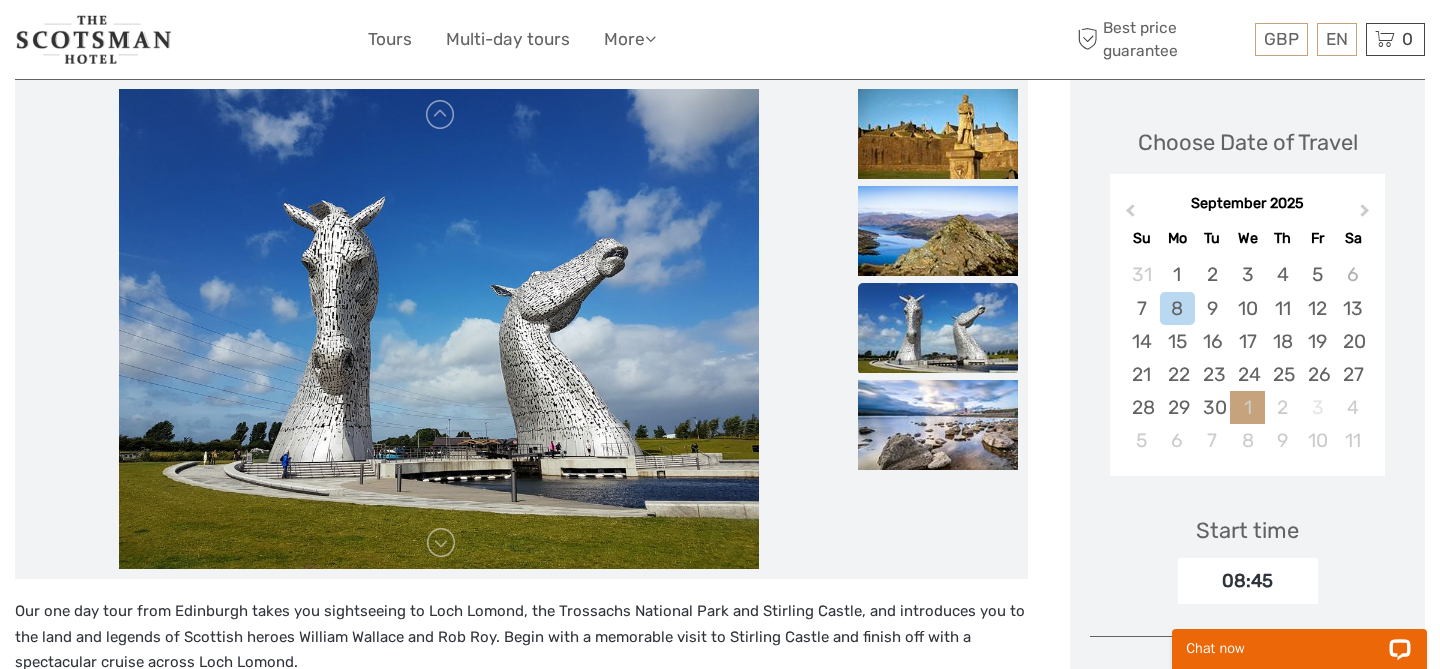 click on "1" at bounding box center [1247, 407] 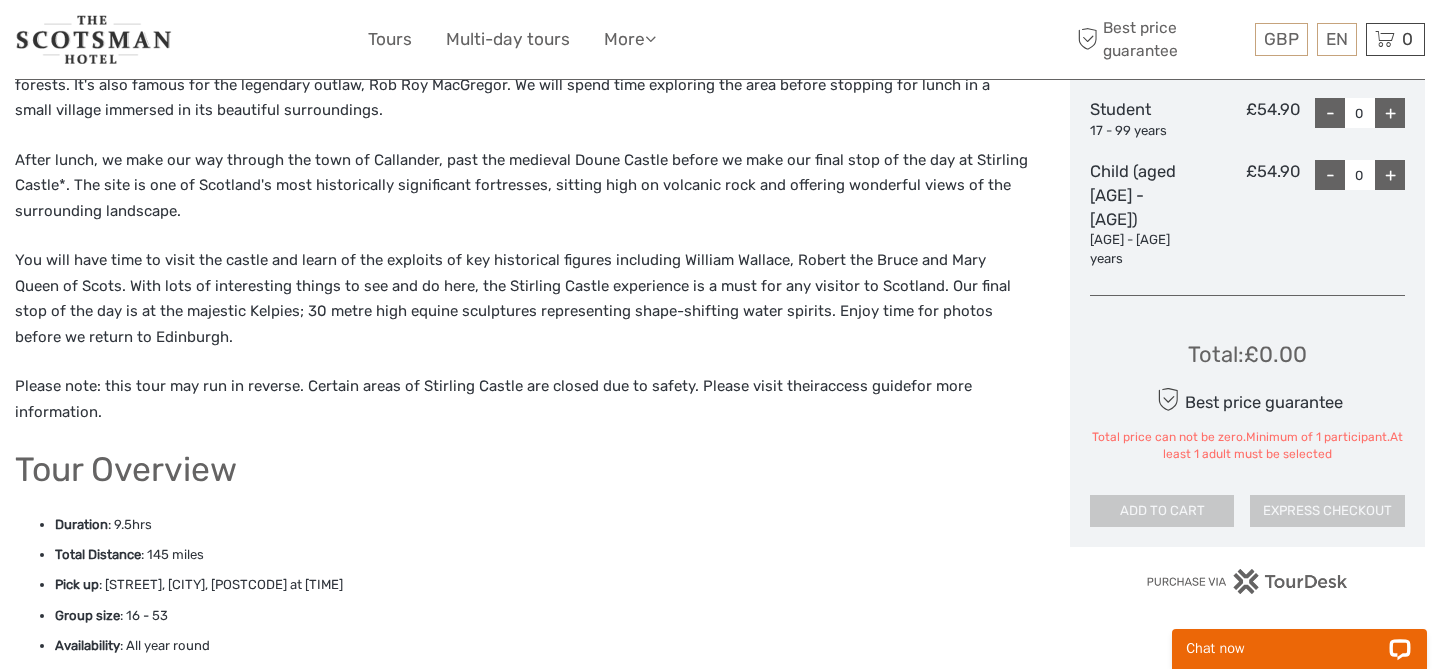 scroll, scrollTop: 1086, scrollLeft: 0, axis: vertical 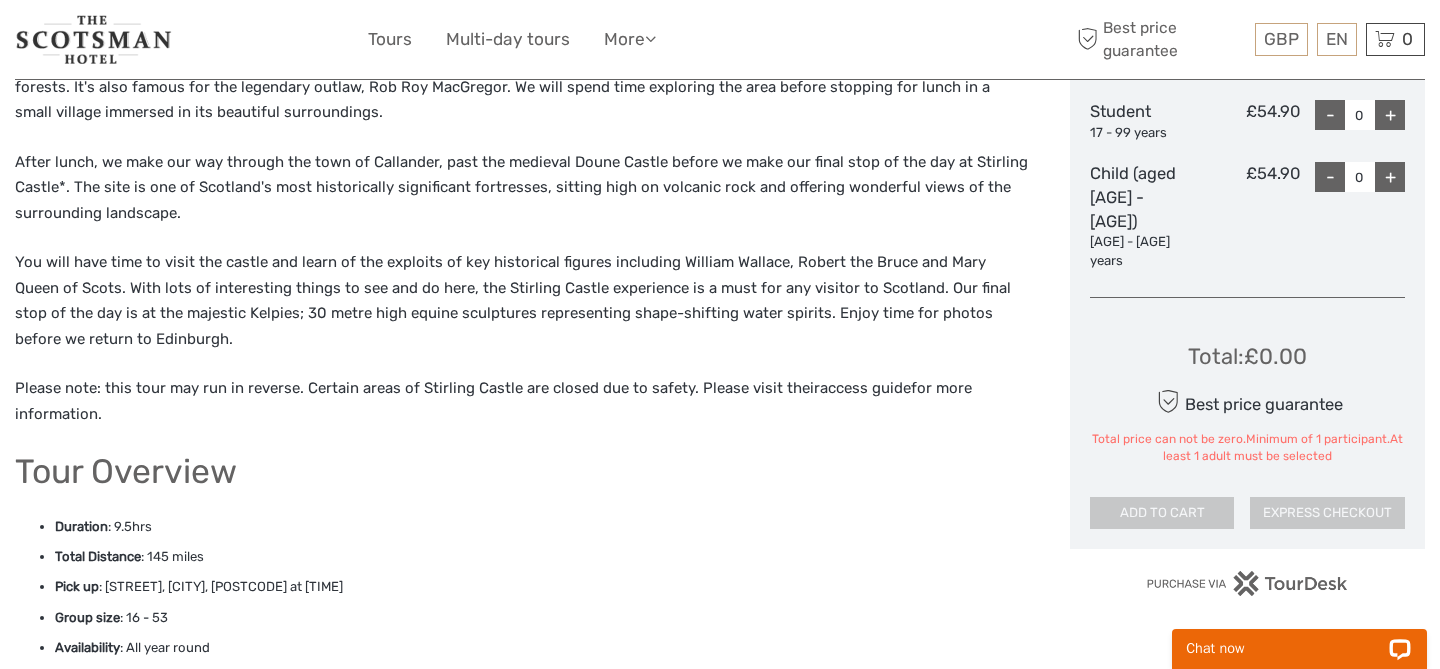 drag, startPoint x: 264, startPoint y: 585, endPoint x: 416, endPoint y: 585, distance: 152 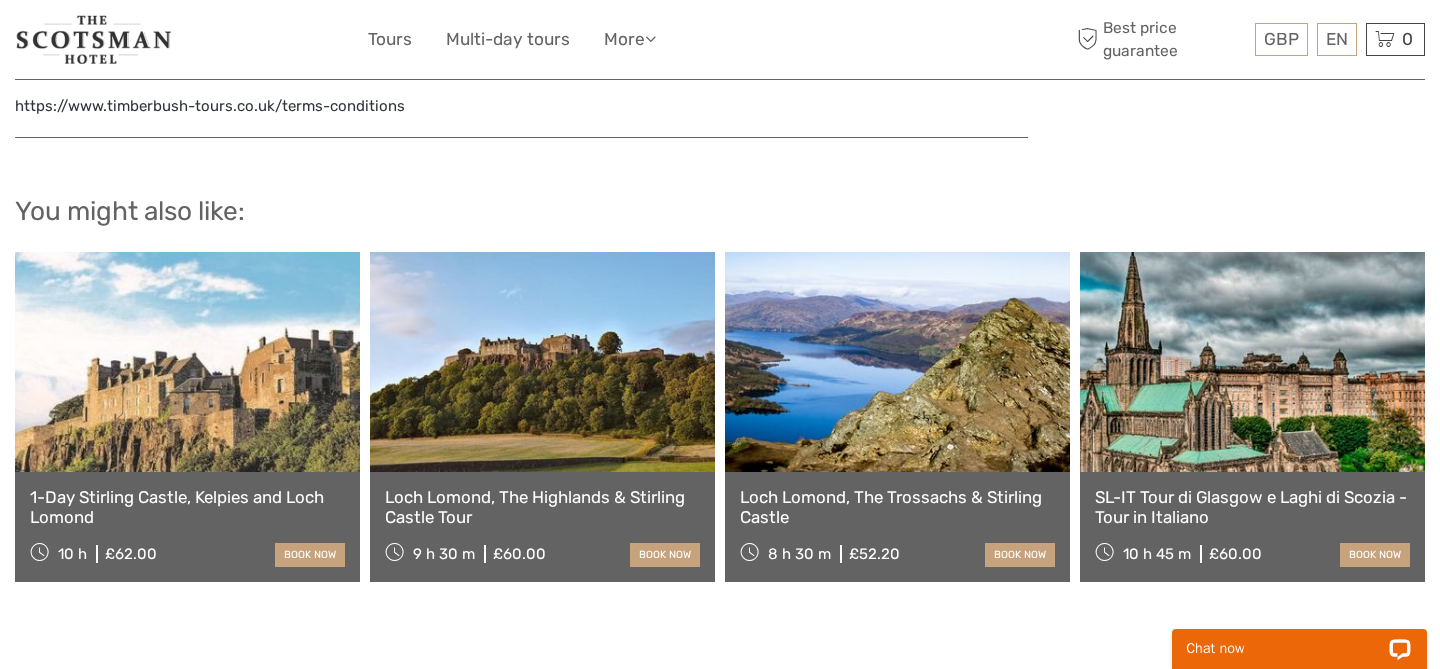 scroll, scrollTop: 2182, scrollLeft: 0, axis: vertical 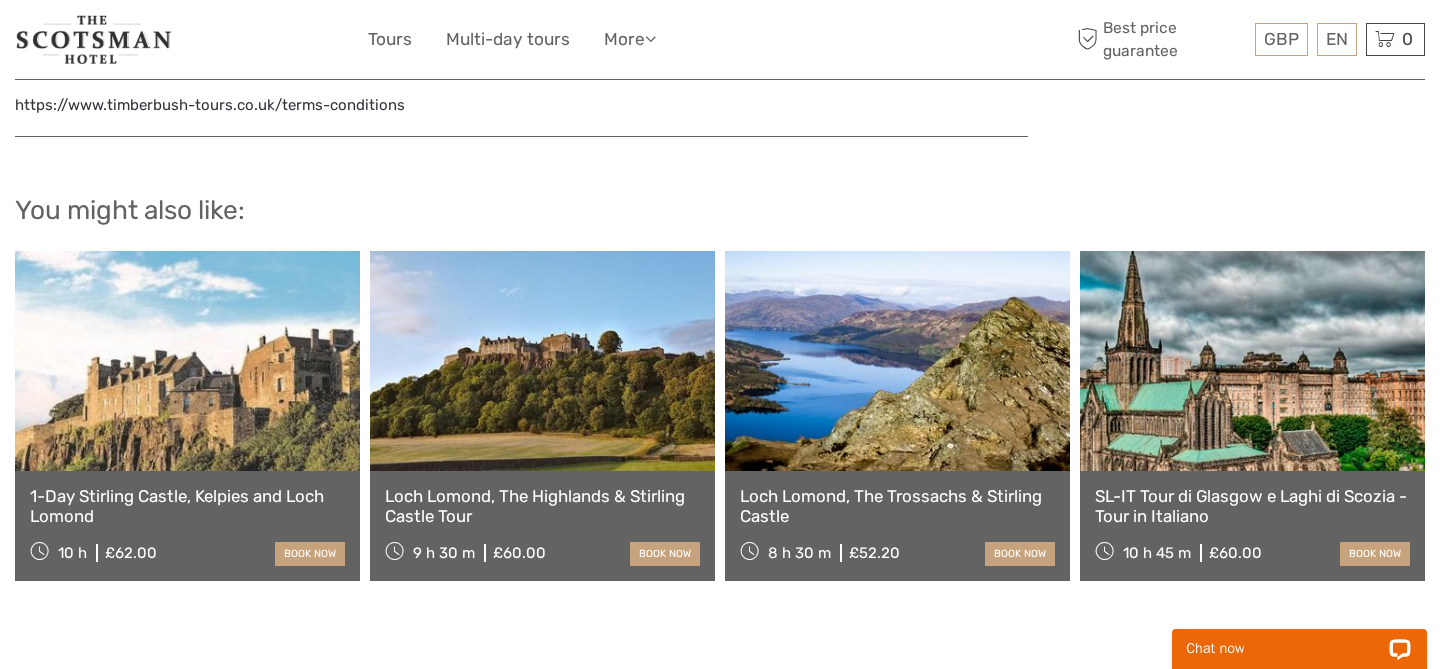 click at bounding box center (897, 361) 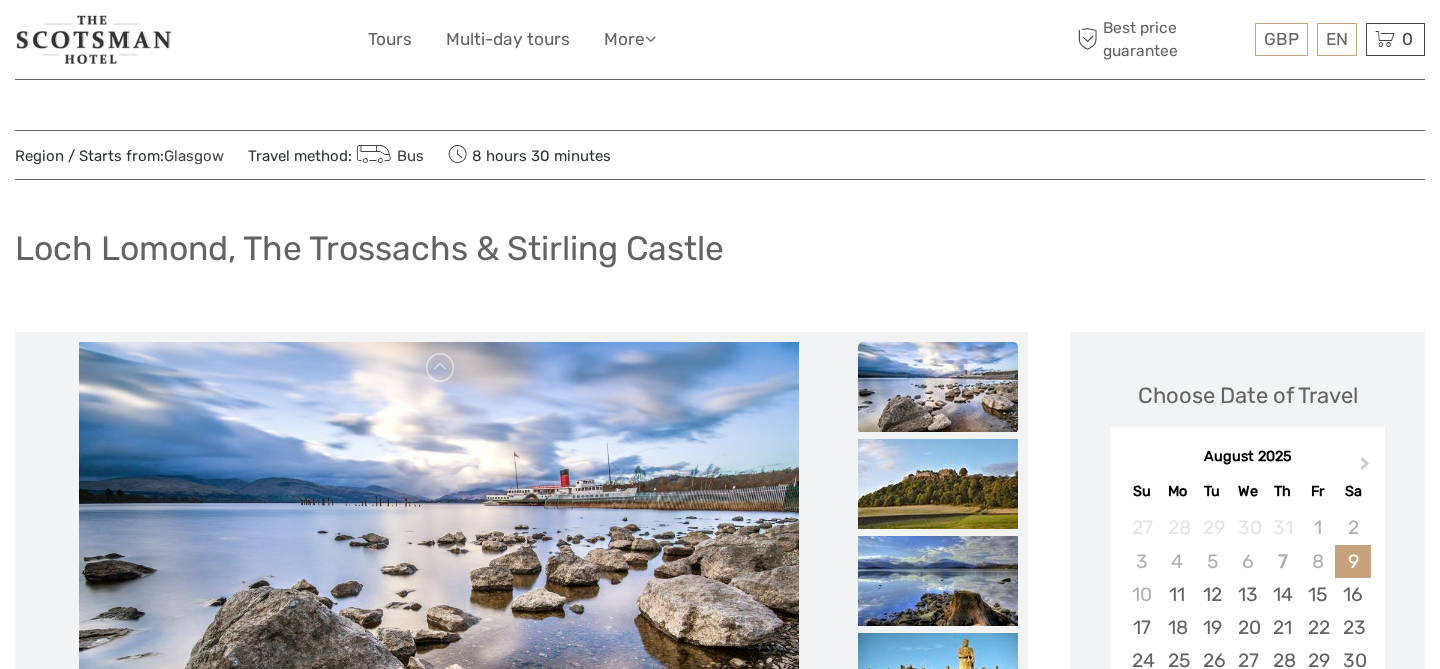 scroll, scrollTop: 24, scrollLeft: 0, axis: vertical 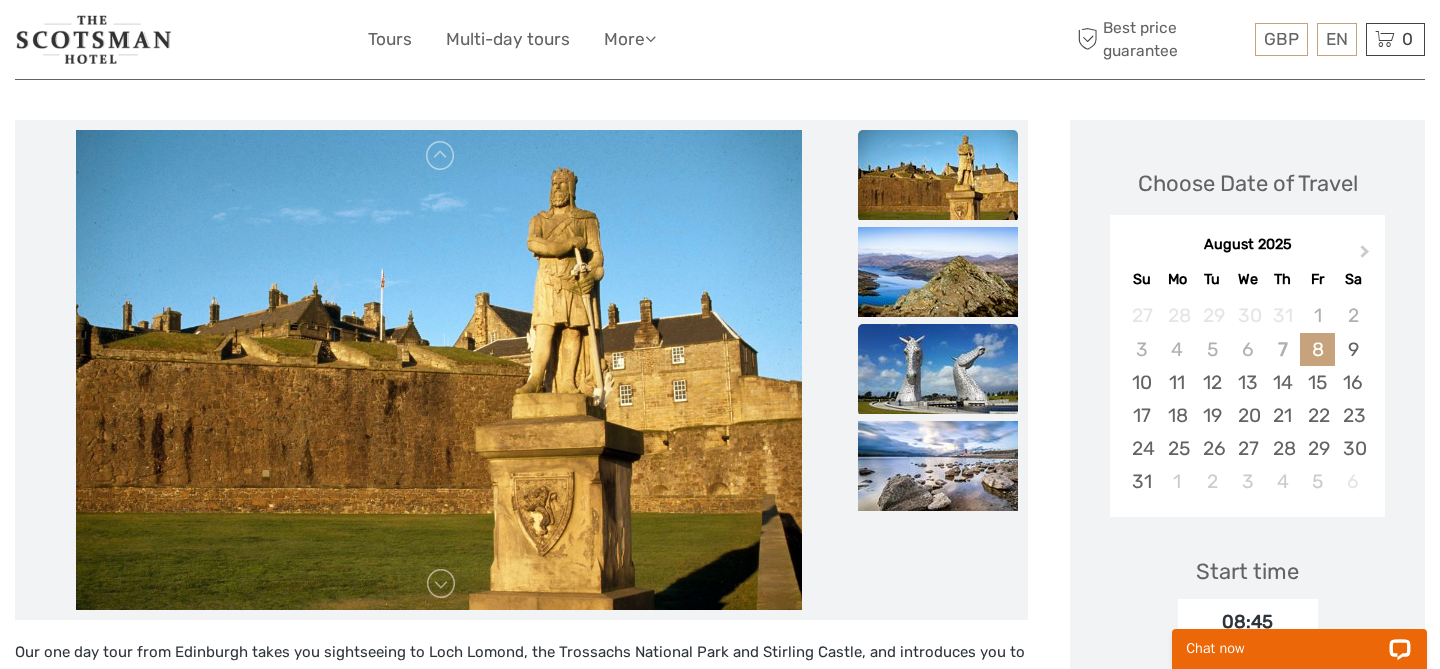 click at bounding box center [938, 369] 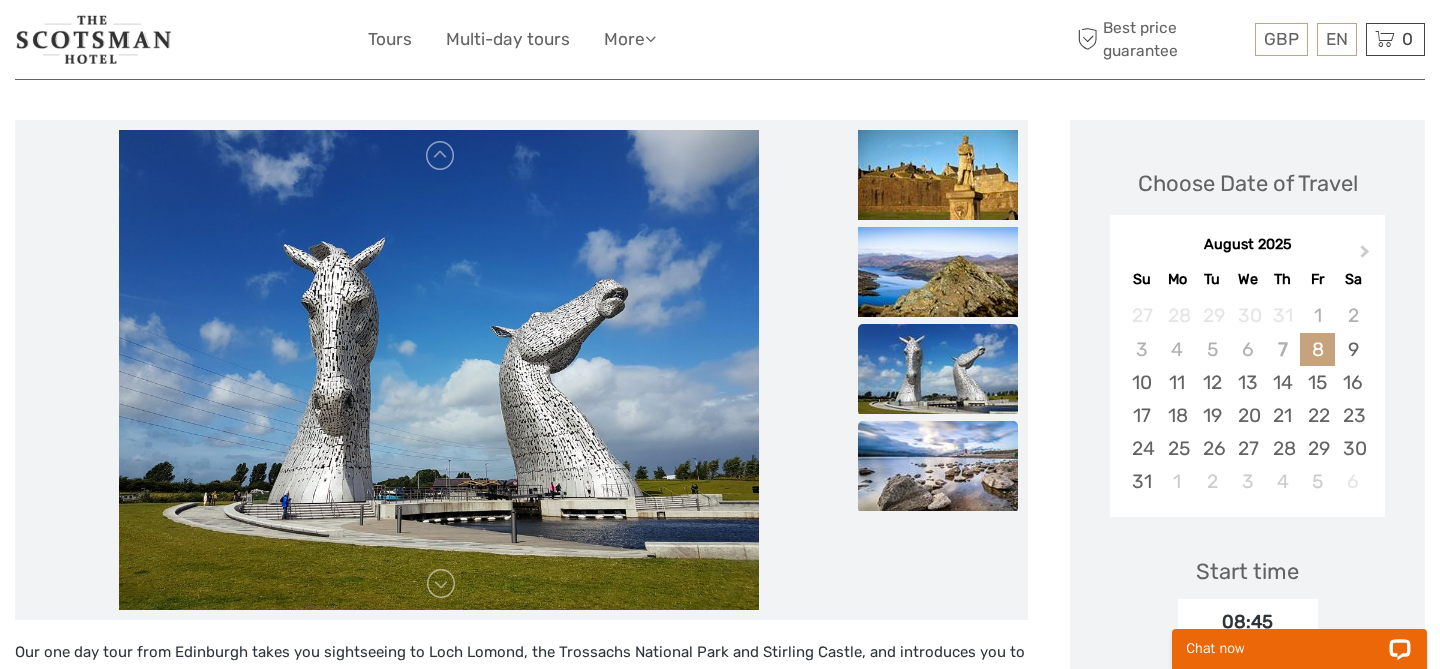 click at bounding box center [938, 466] 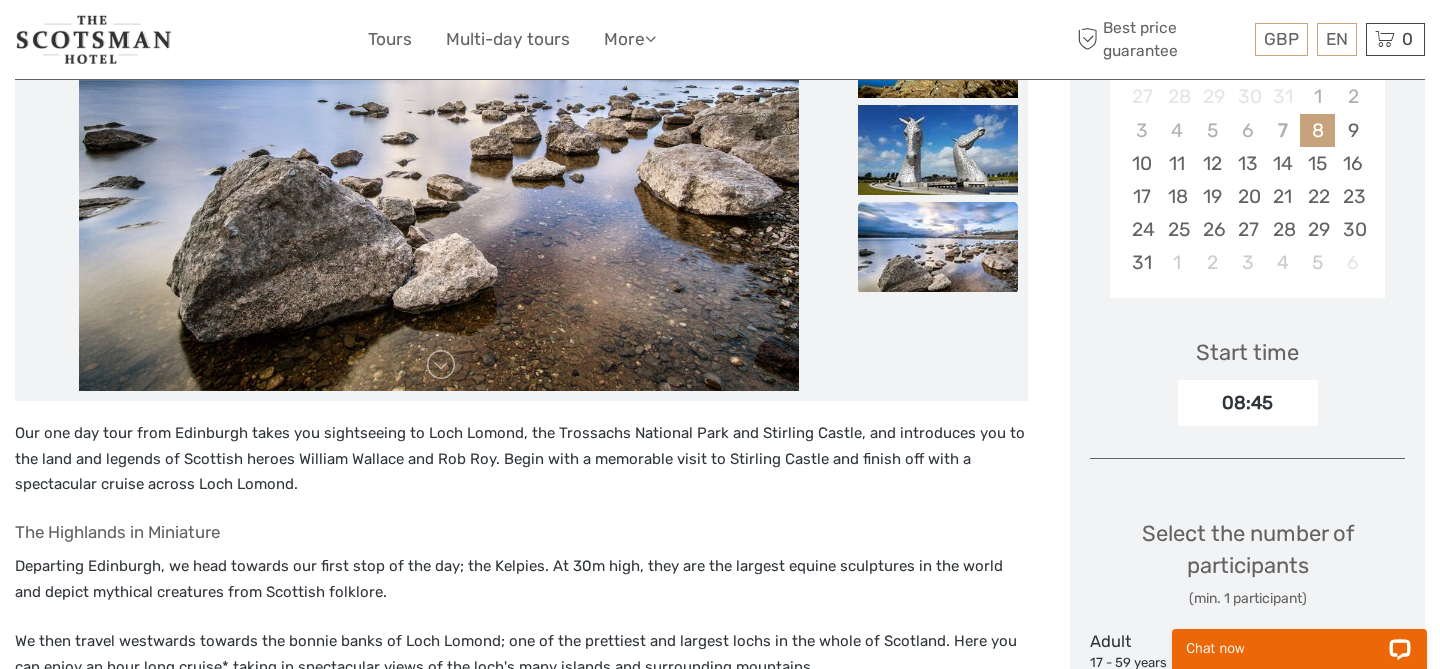 scroll, scrollTop: 435, scrollLeft: 0, axis: vertical 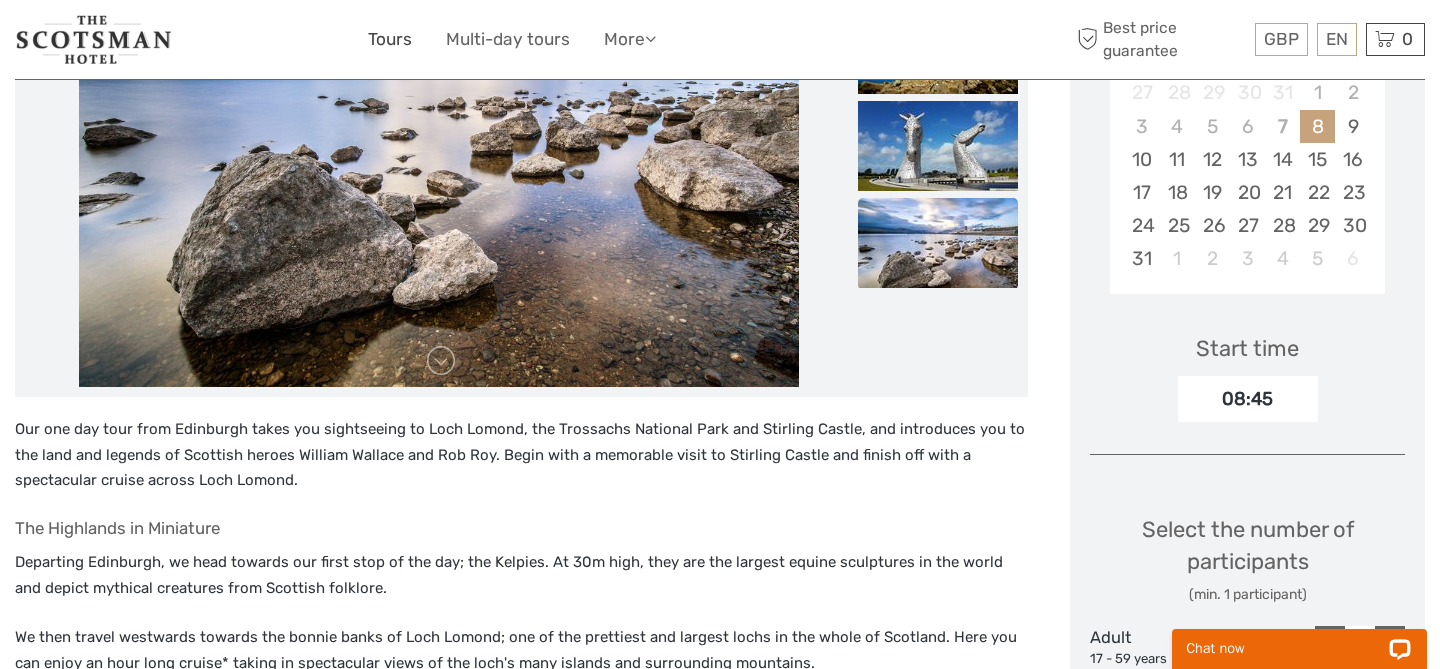 click on "Tours" at bounding box center [390, 39] 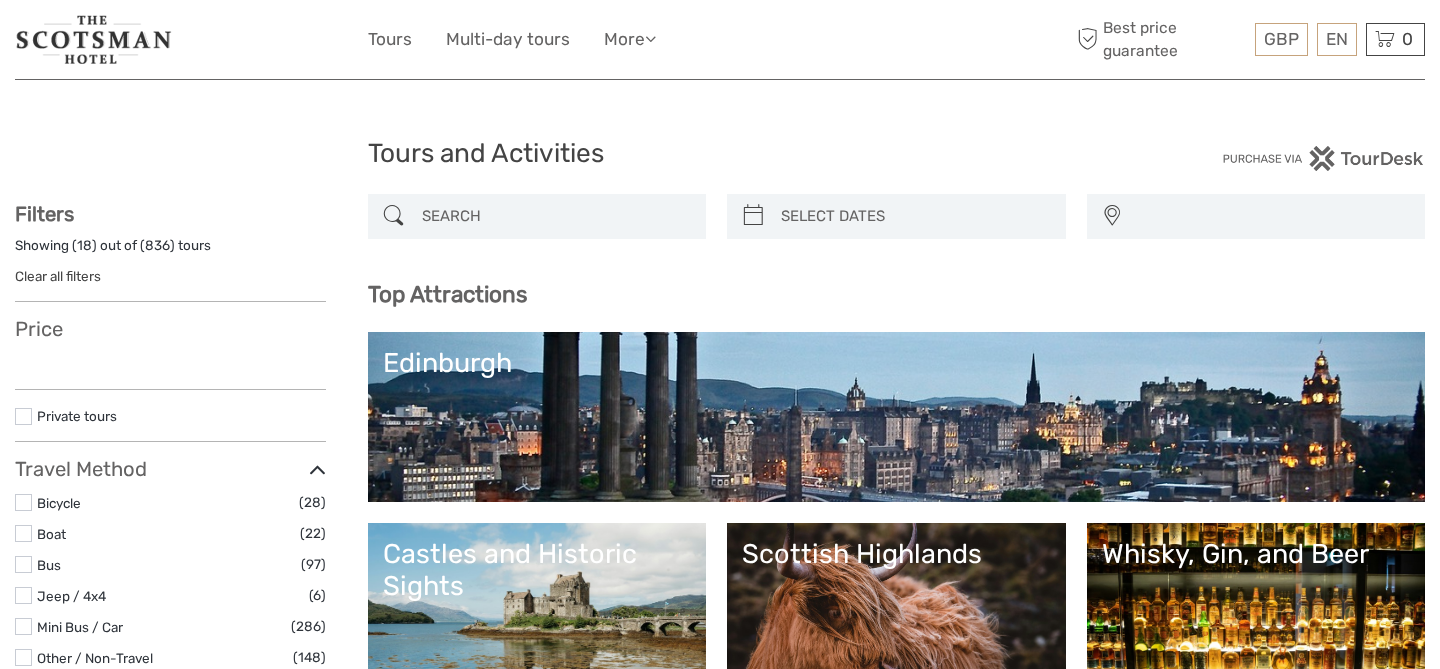 select 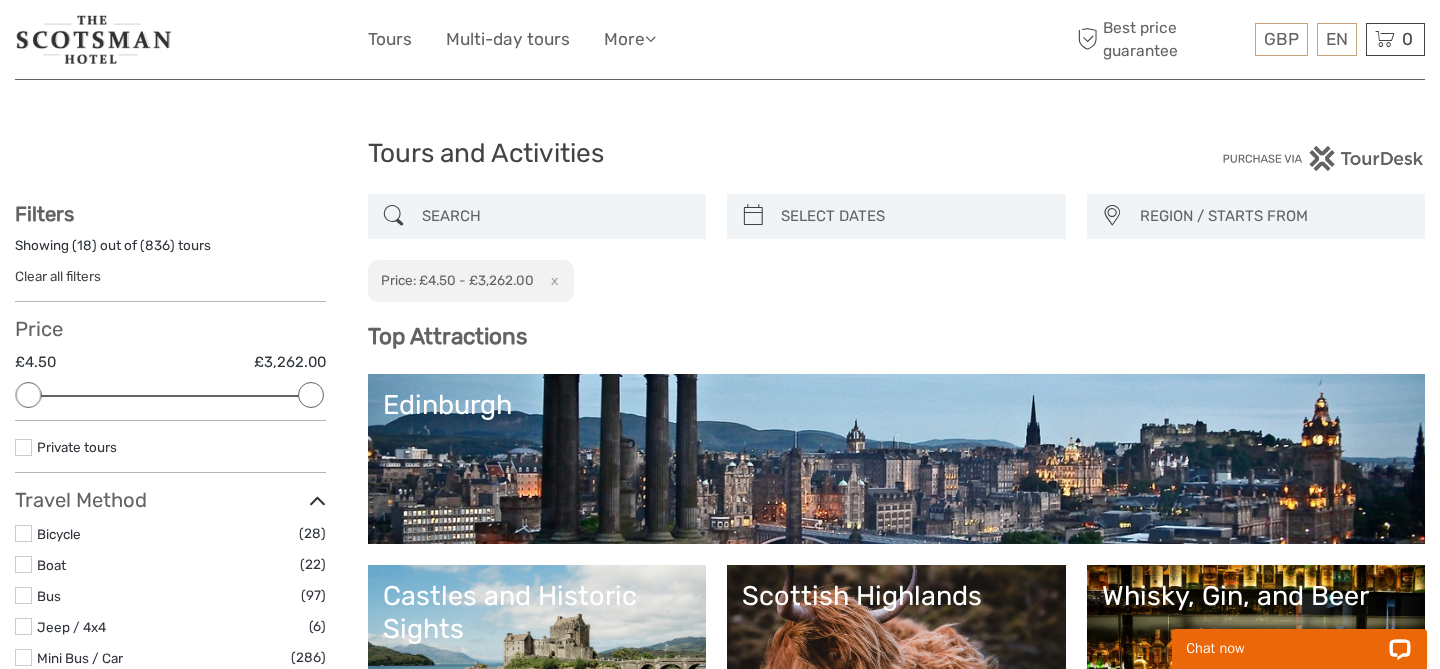 scroll, scrollTop: 0, scrollLeft: 0, axis: both 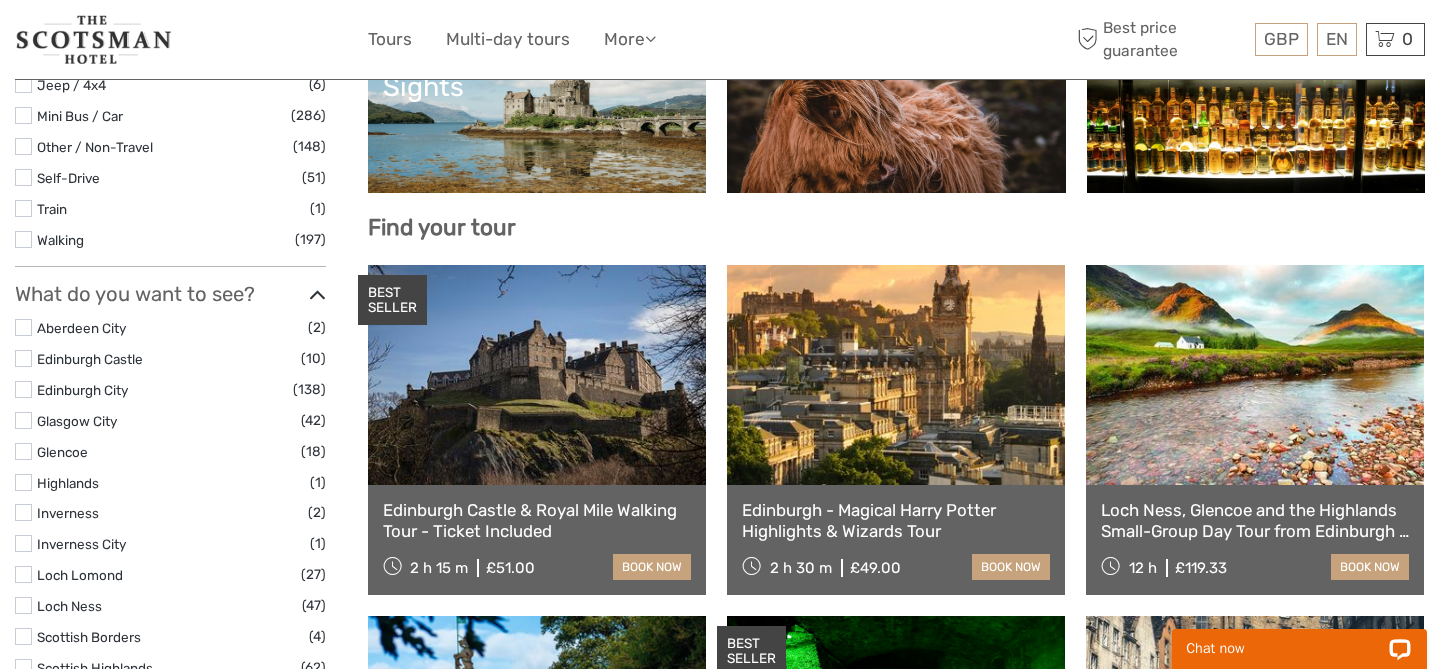 click at bounding box center (23, 574) 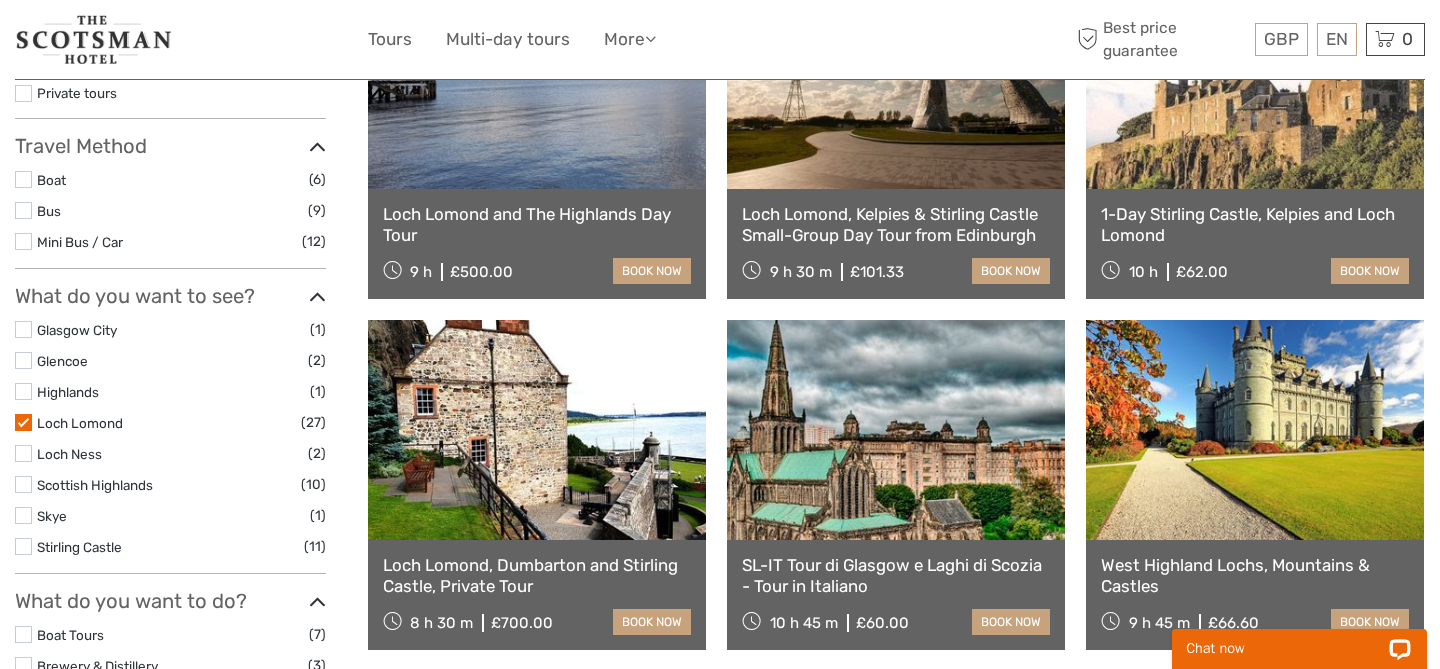 scroll, scrollTop: 356, scrollLeft: 0, axis: vertical 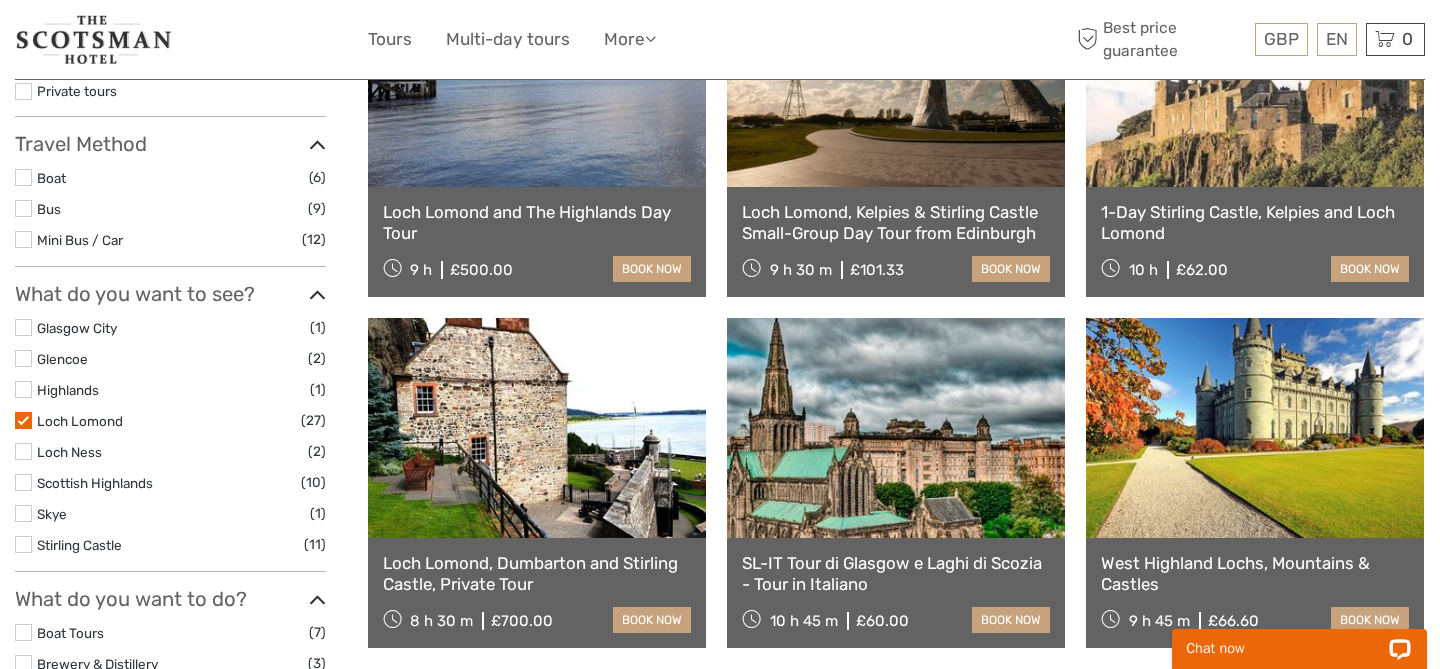 click at bounding box center (537, 428) 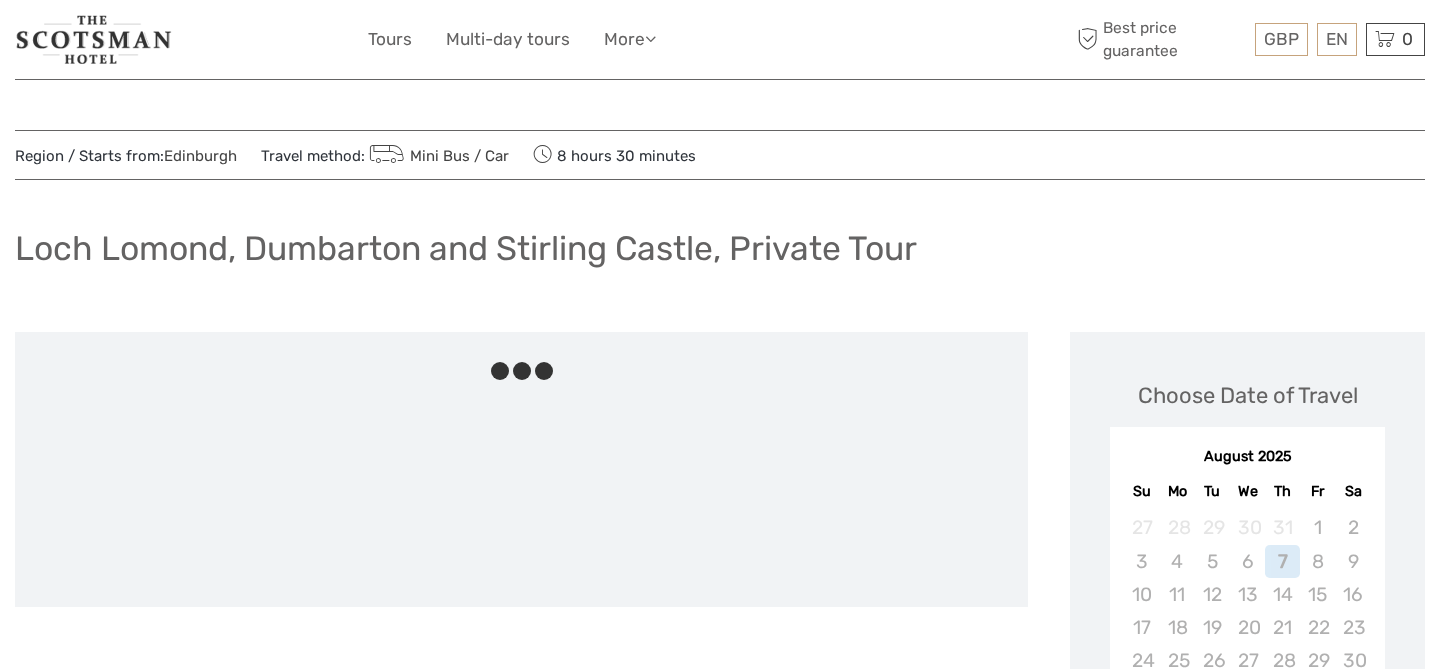 scroll, scrollTop: 0, scrollLeft: 0, axis: both 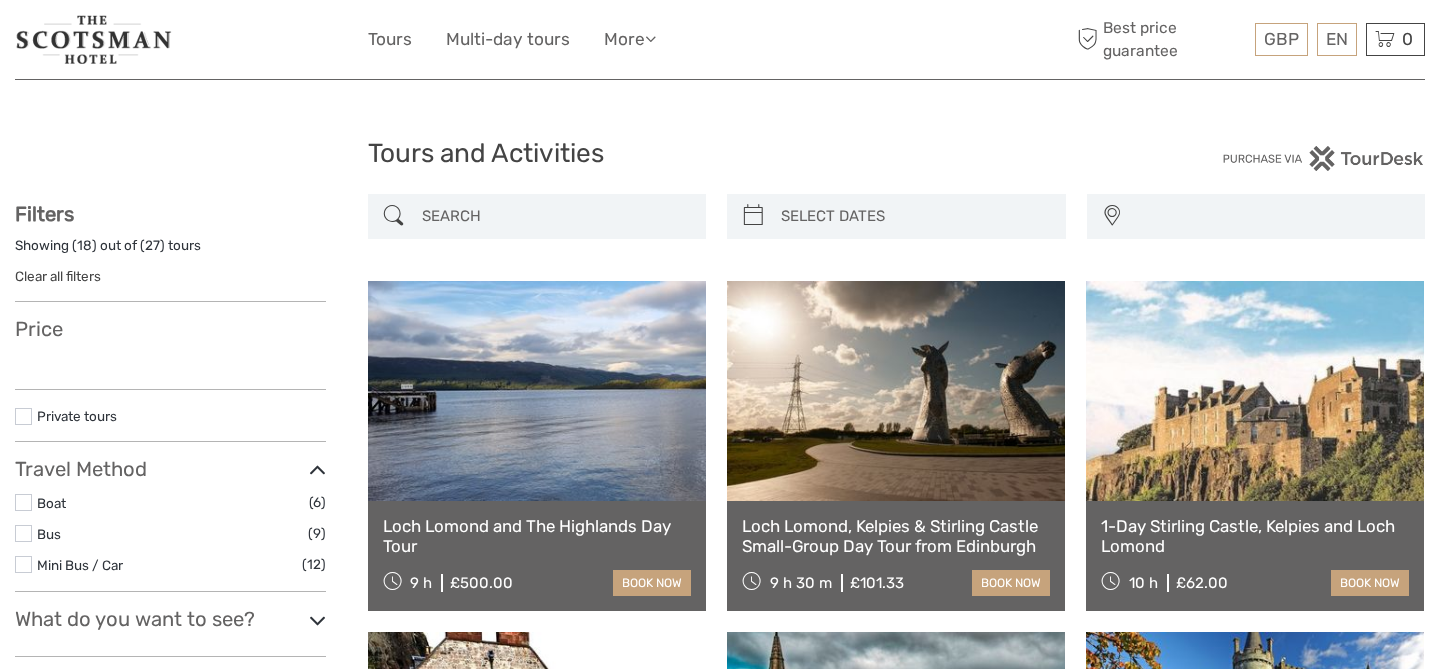 select 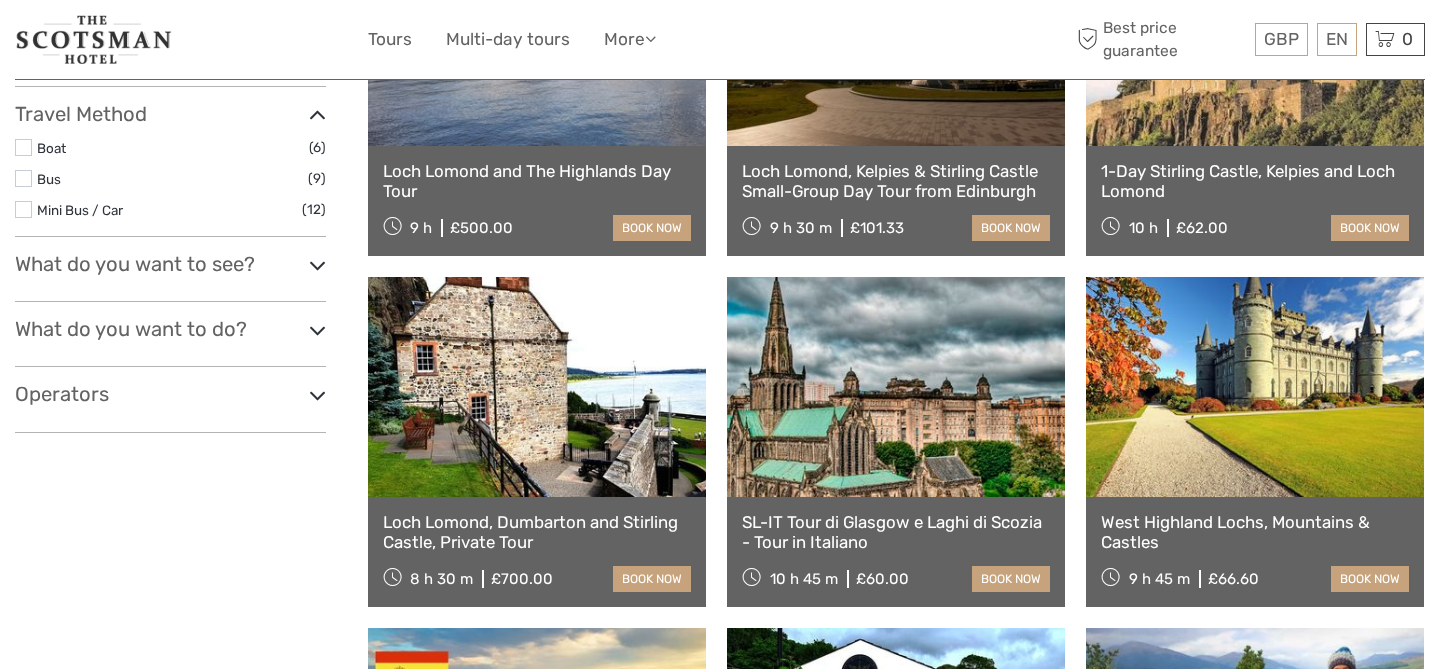 select 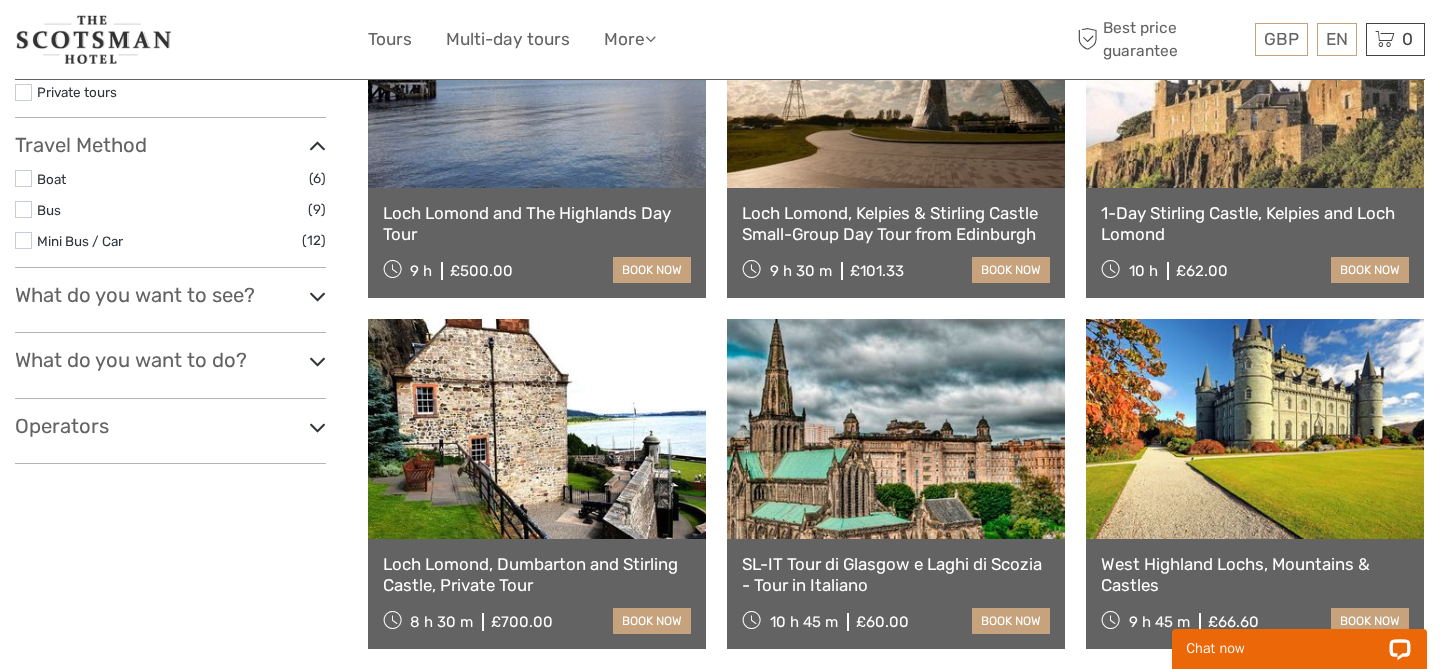 scroll, scrollTop: 0, scrollLeft: 0, axis: both 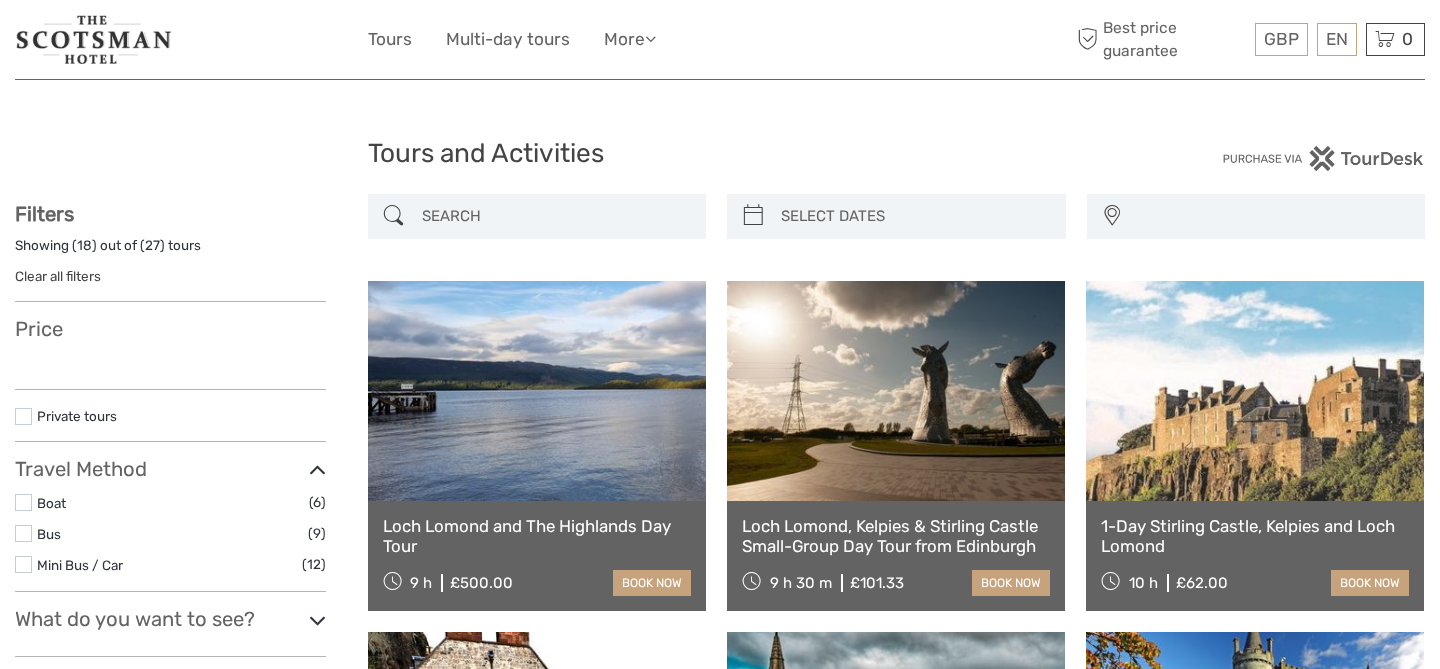 select 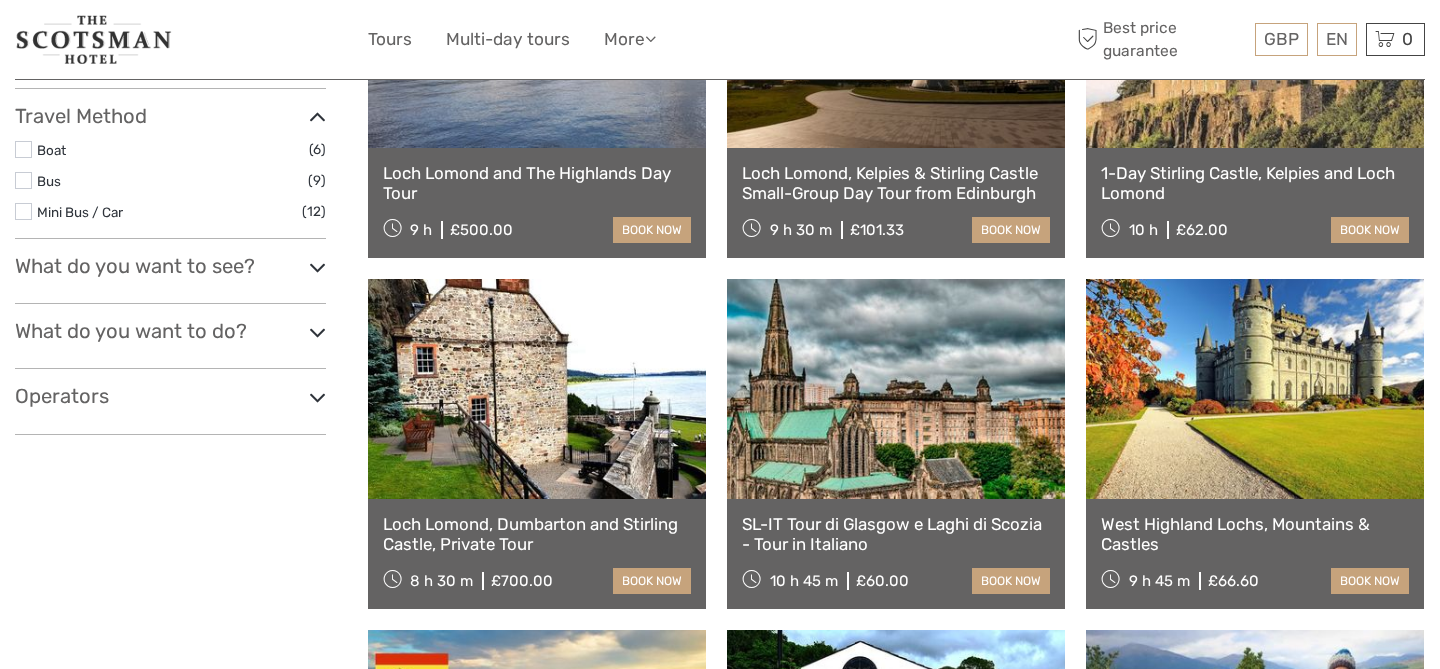 select 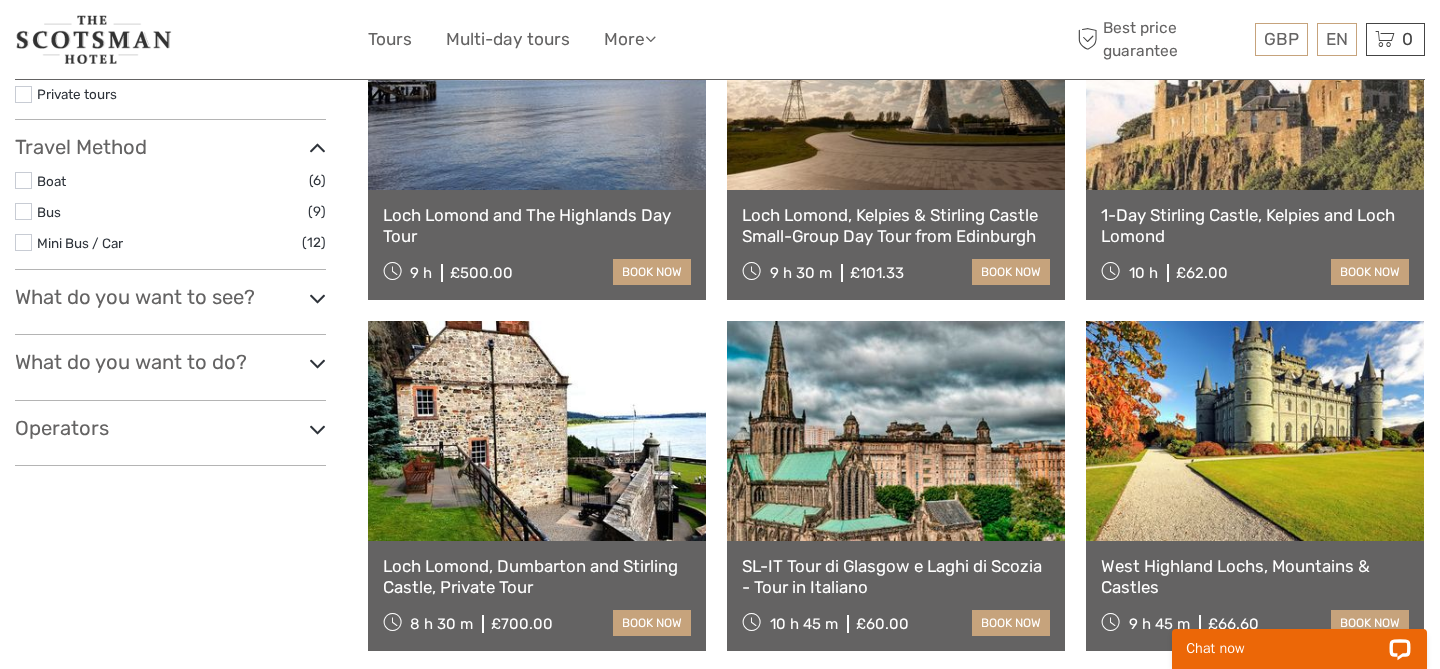 scroll, scrollTop: 0, scrollLeft: 0, axis: both 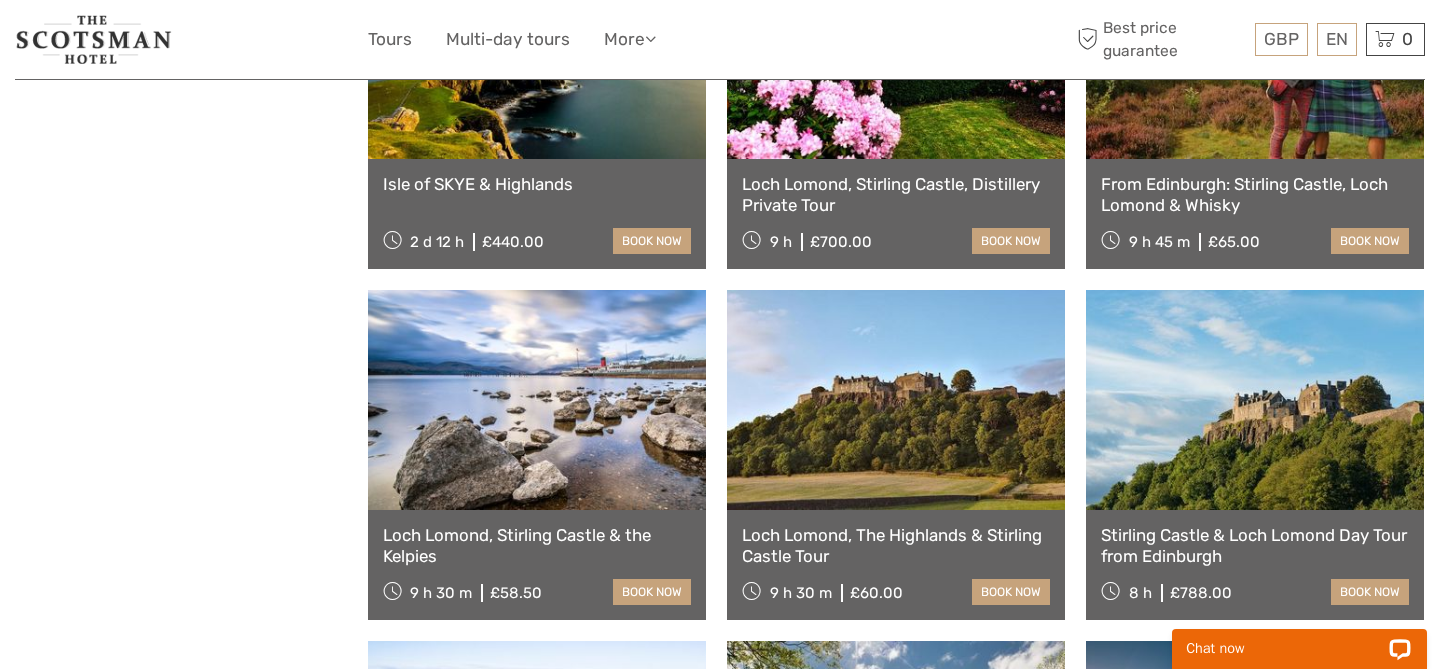 click at bounding box center (896, 400) 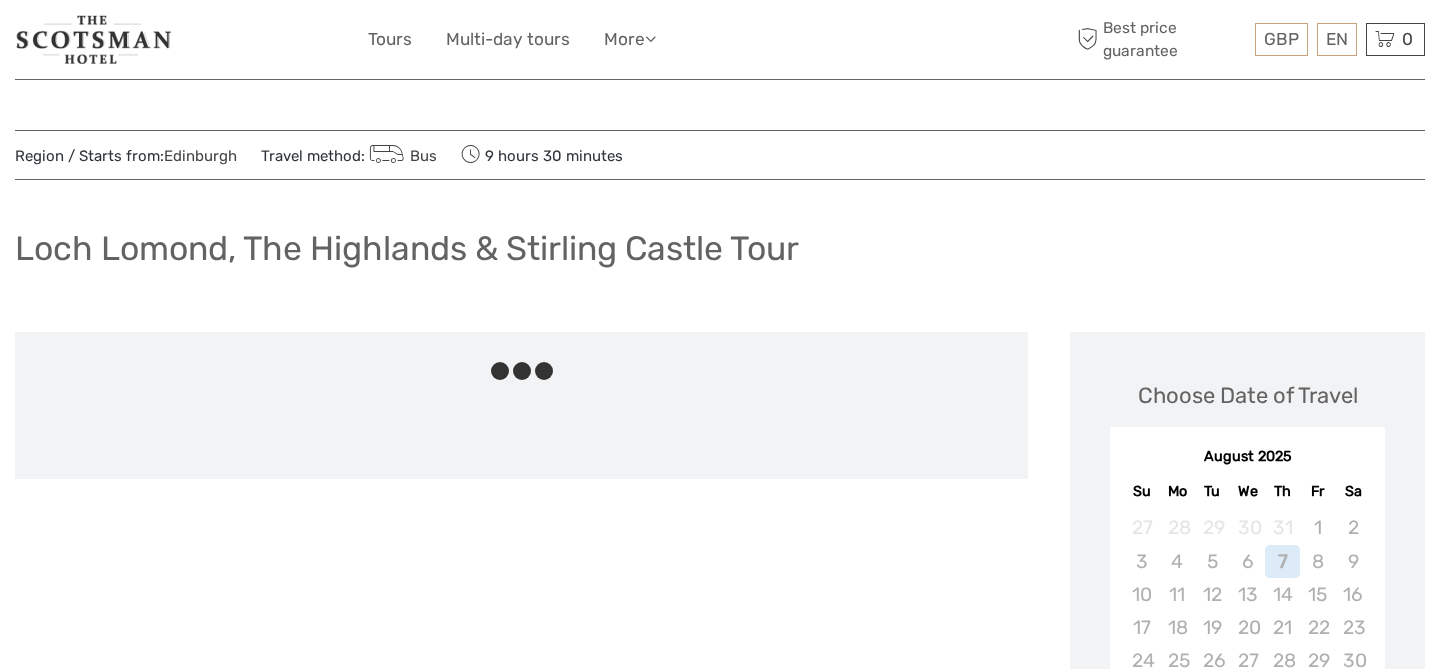 scroll, scrollTop: 0, scrollLeft: 0, axis: both 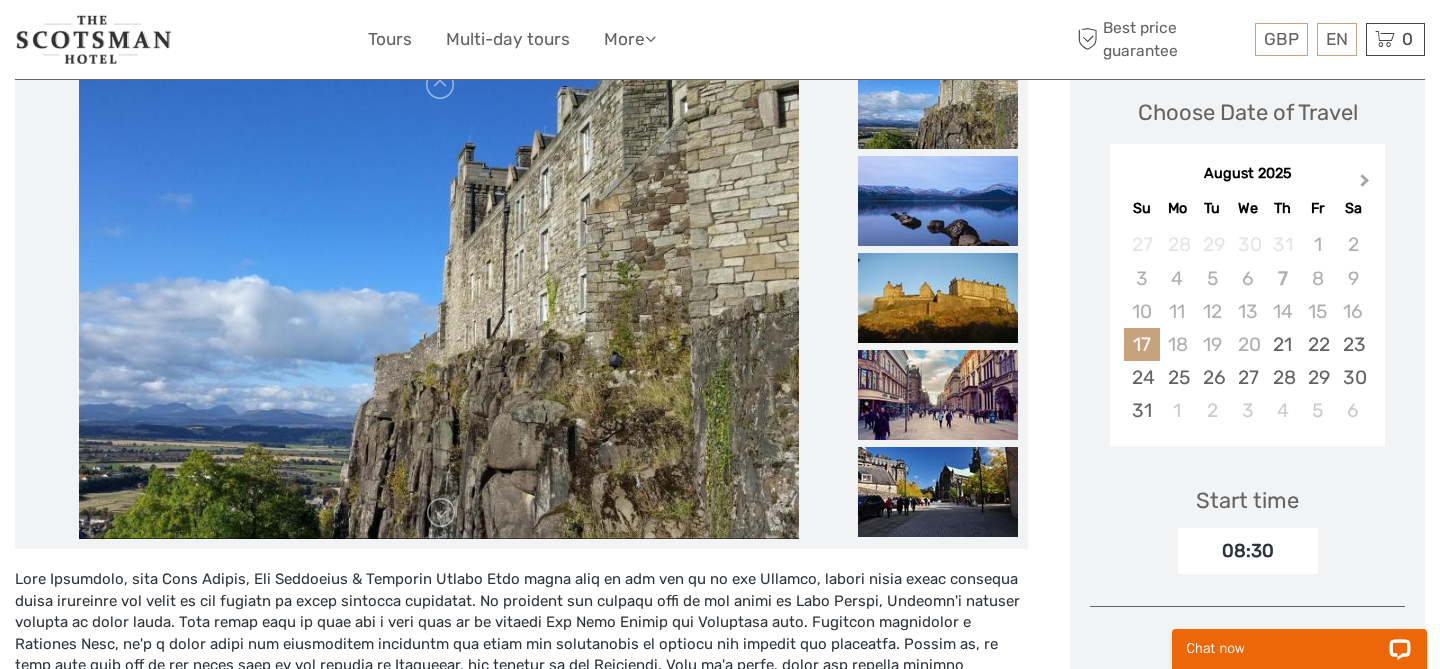 click on "Next Month" at bounding box center (1367, 185) 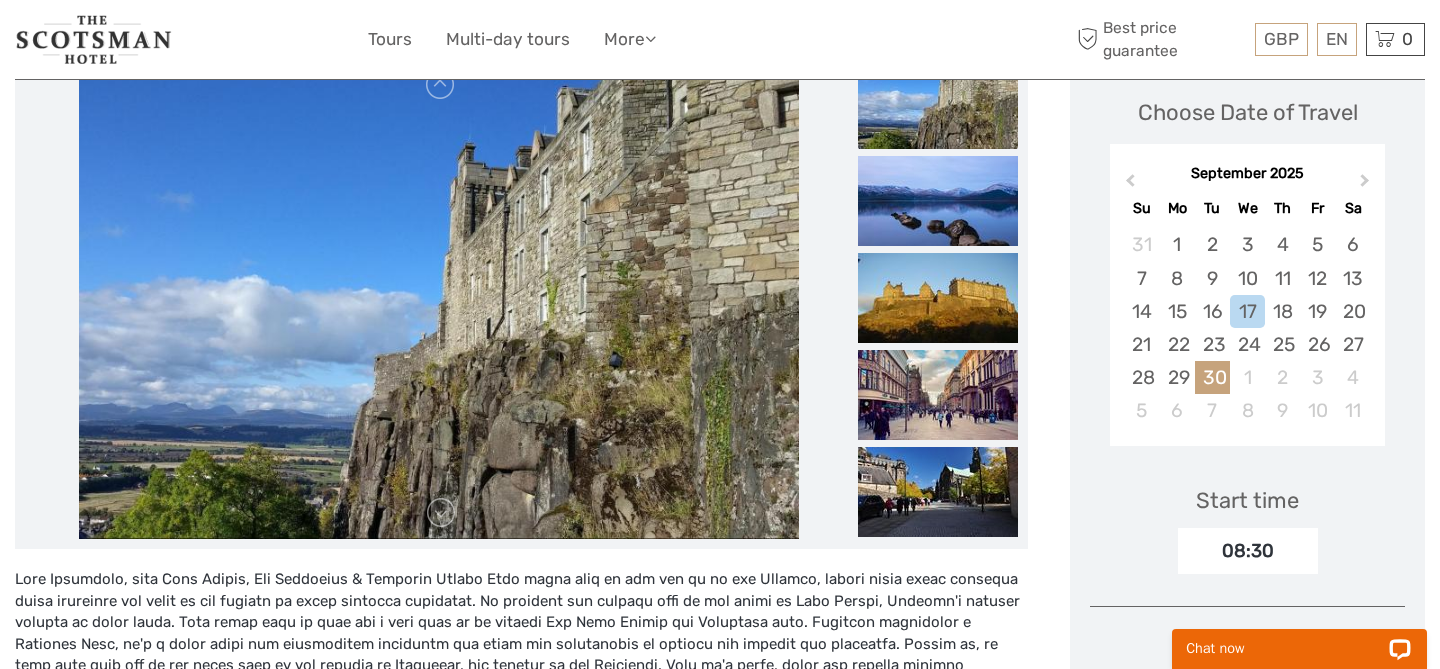 click on "30" at bounding box center (1212, 377) 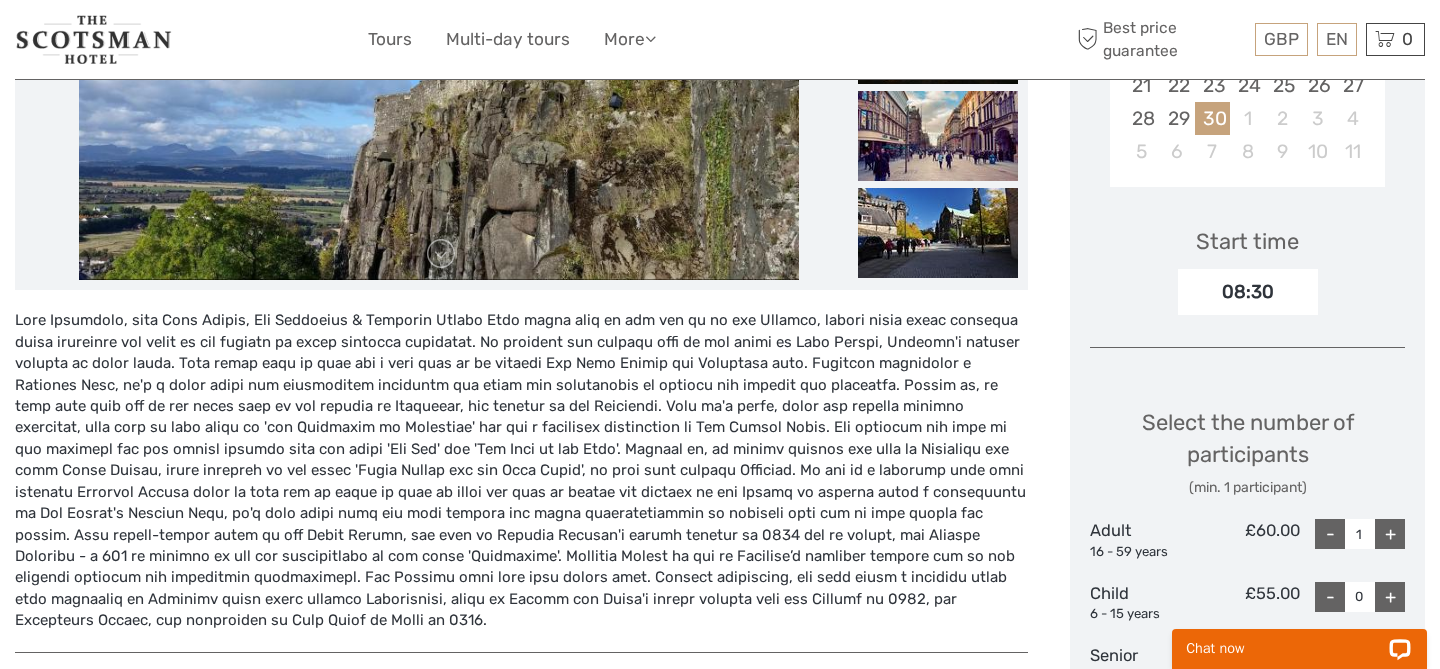 scroll, scrollTop: 558, scrollLeft: 0, axis: vertical 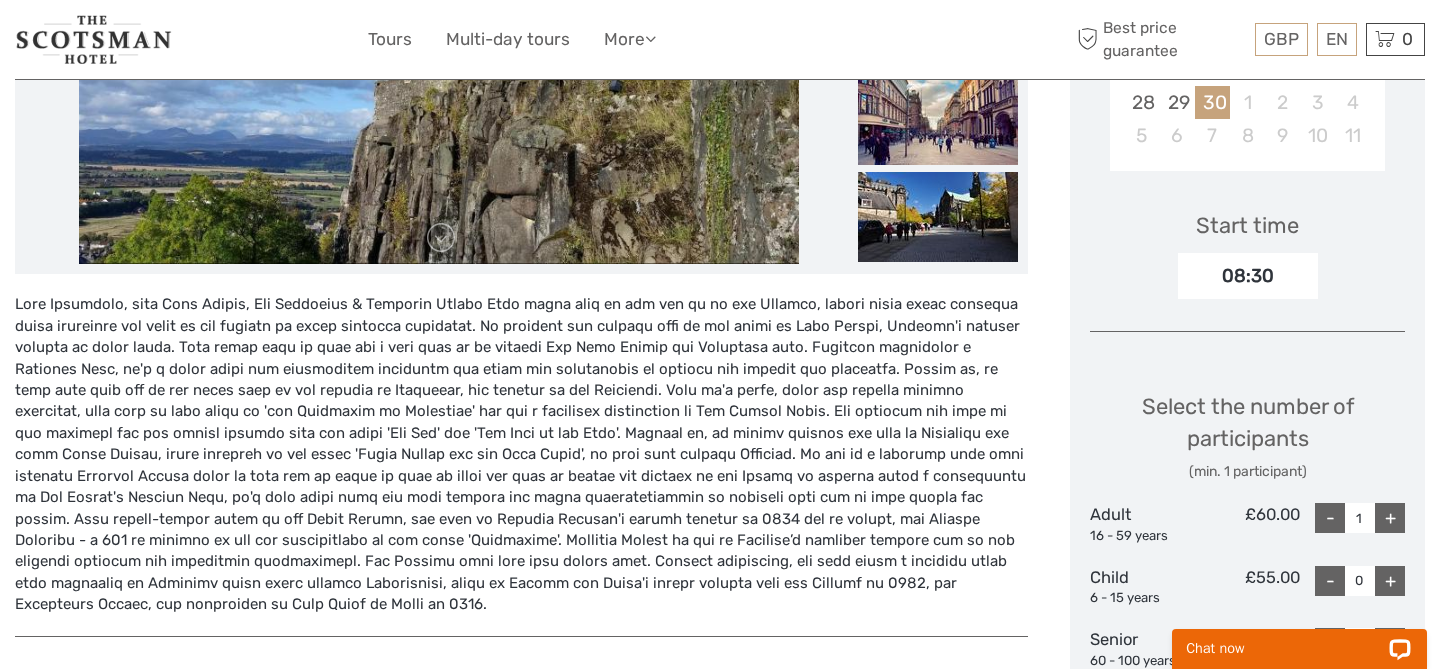 click on "+" at bounding box center [1390, 518] 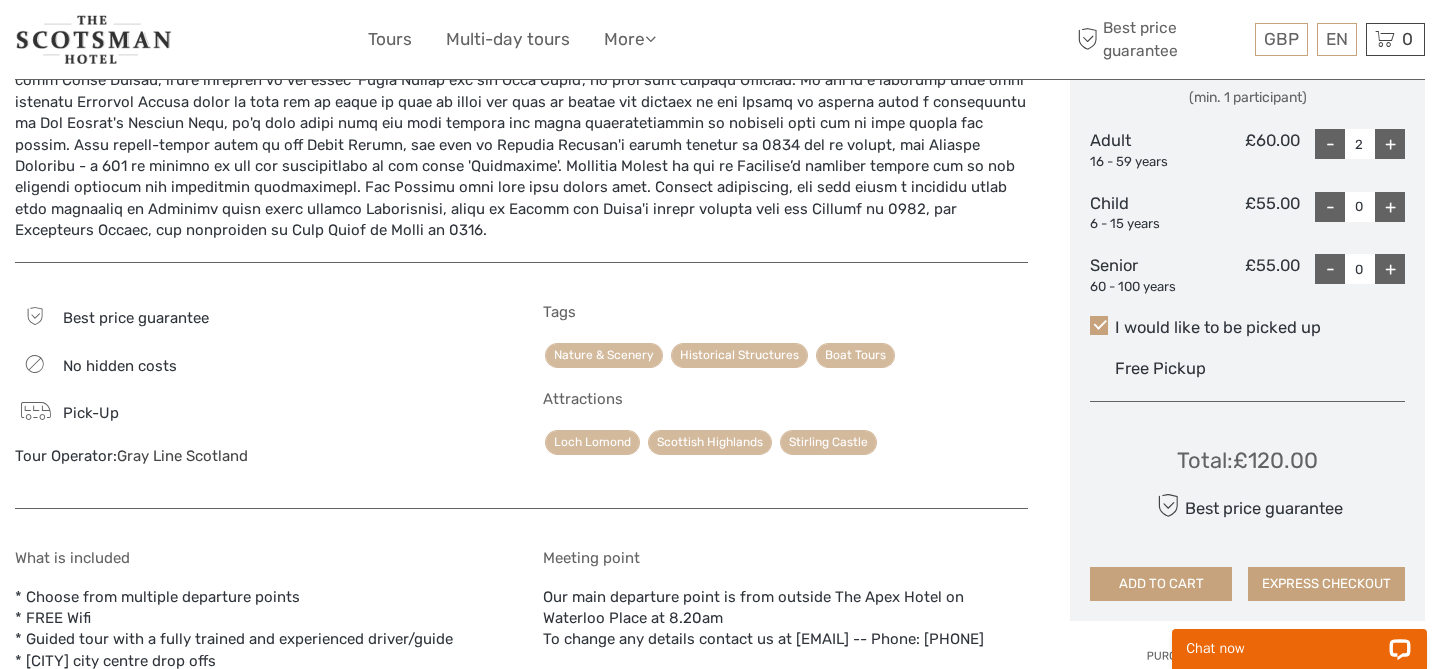 scroll, scrollTop: 933, scrollLeft: 0, axis: vertical 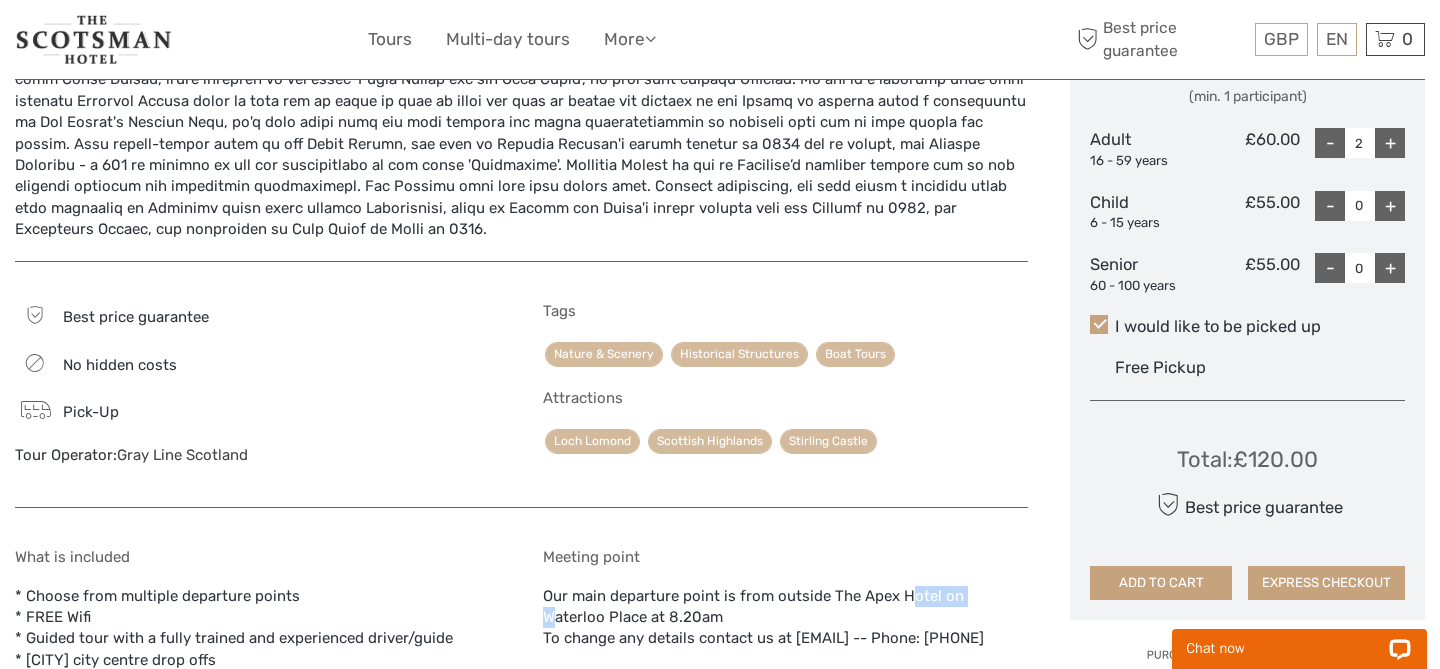 drag, startPoint x: 834, startPoint y: 573, endPoint x: 904, endPoint y: 573, distance: 70 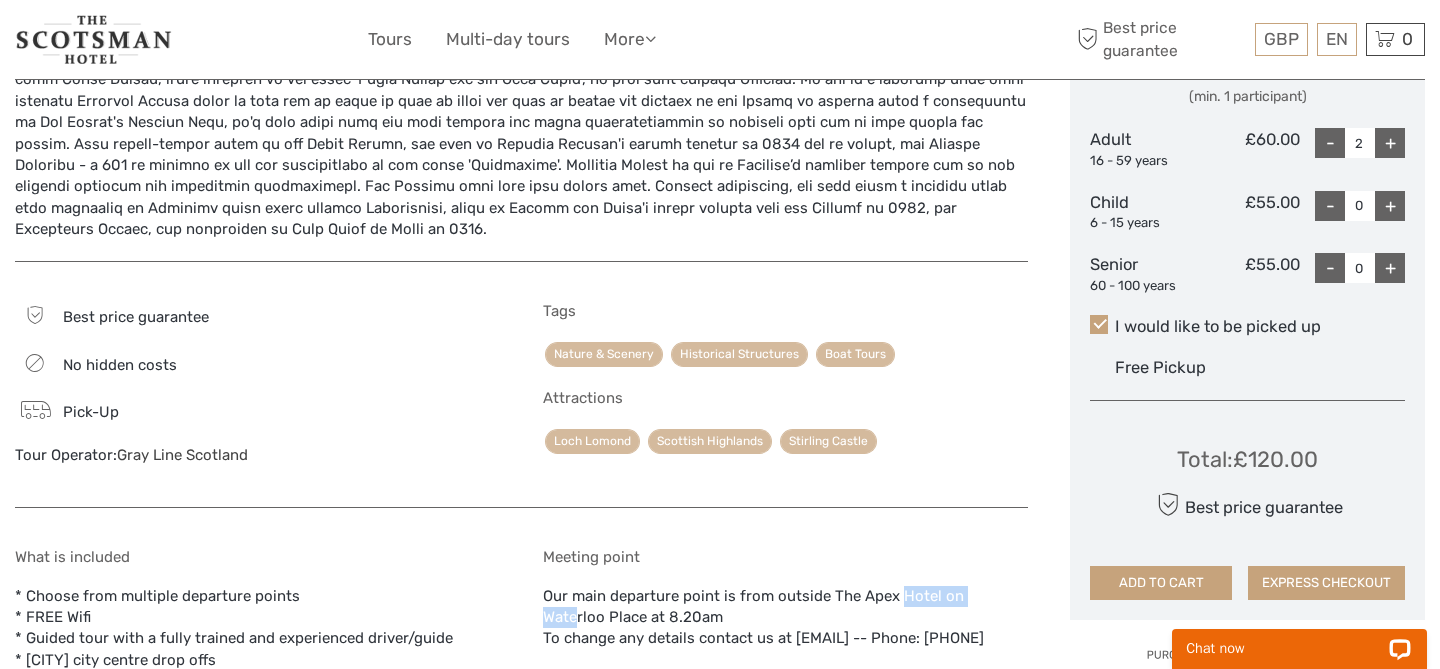 drag, startPoint x: 931, startPoint y: 573, endPoint x: 829, endPoint y: 572, distance: 102.0049 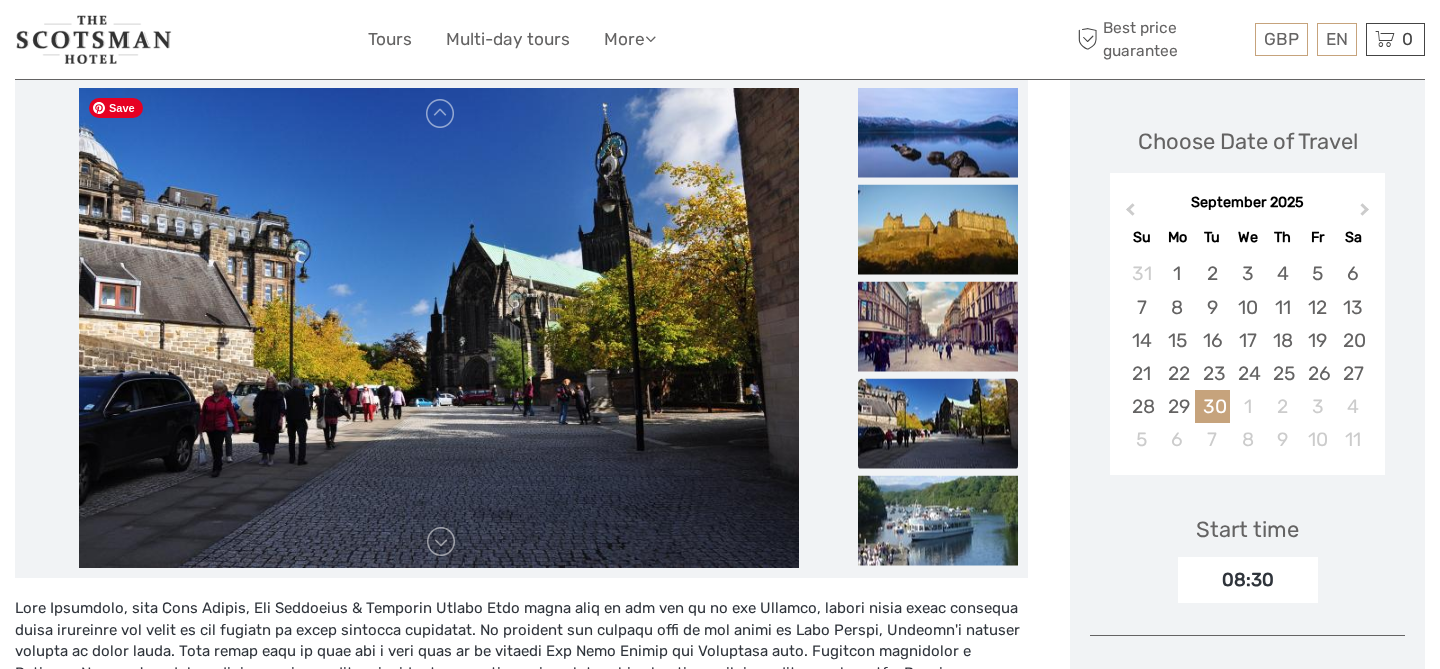 scroll, scrollTop: 256, scrollLeft: 0, axis: vertical 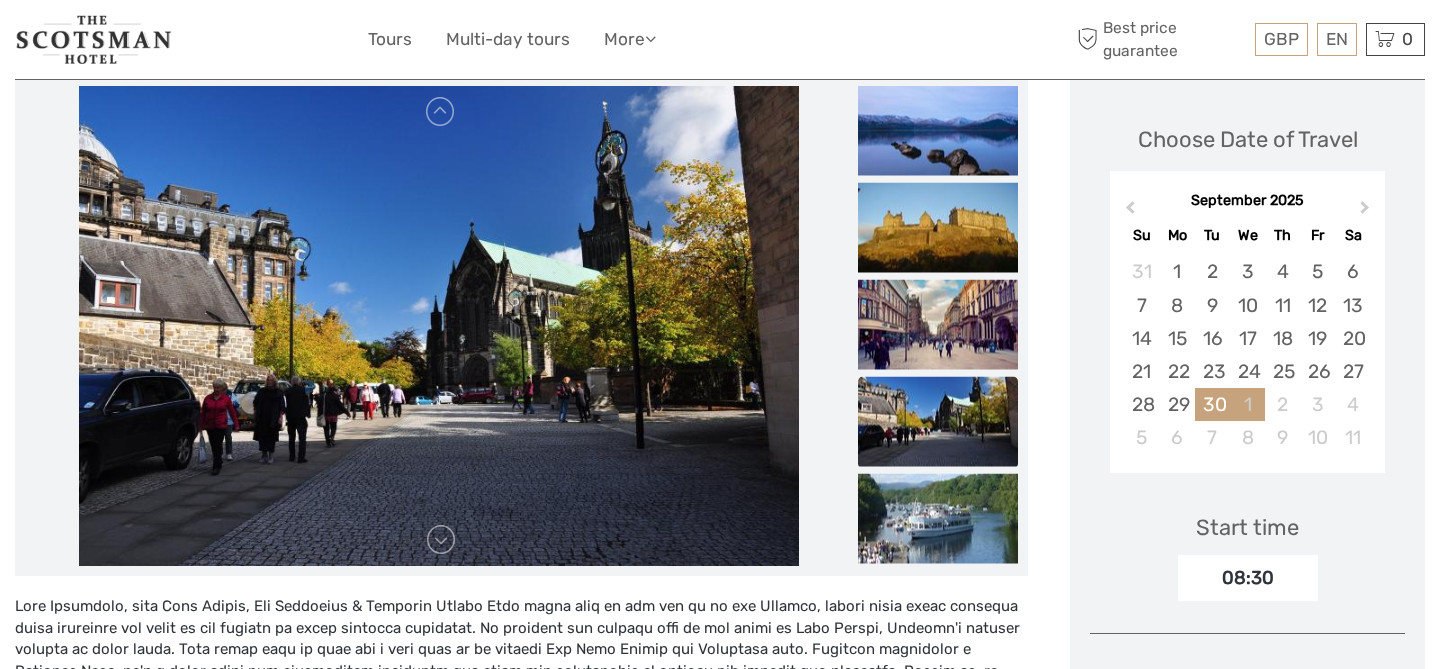 click on "1" at bounding box center [1247, 404] 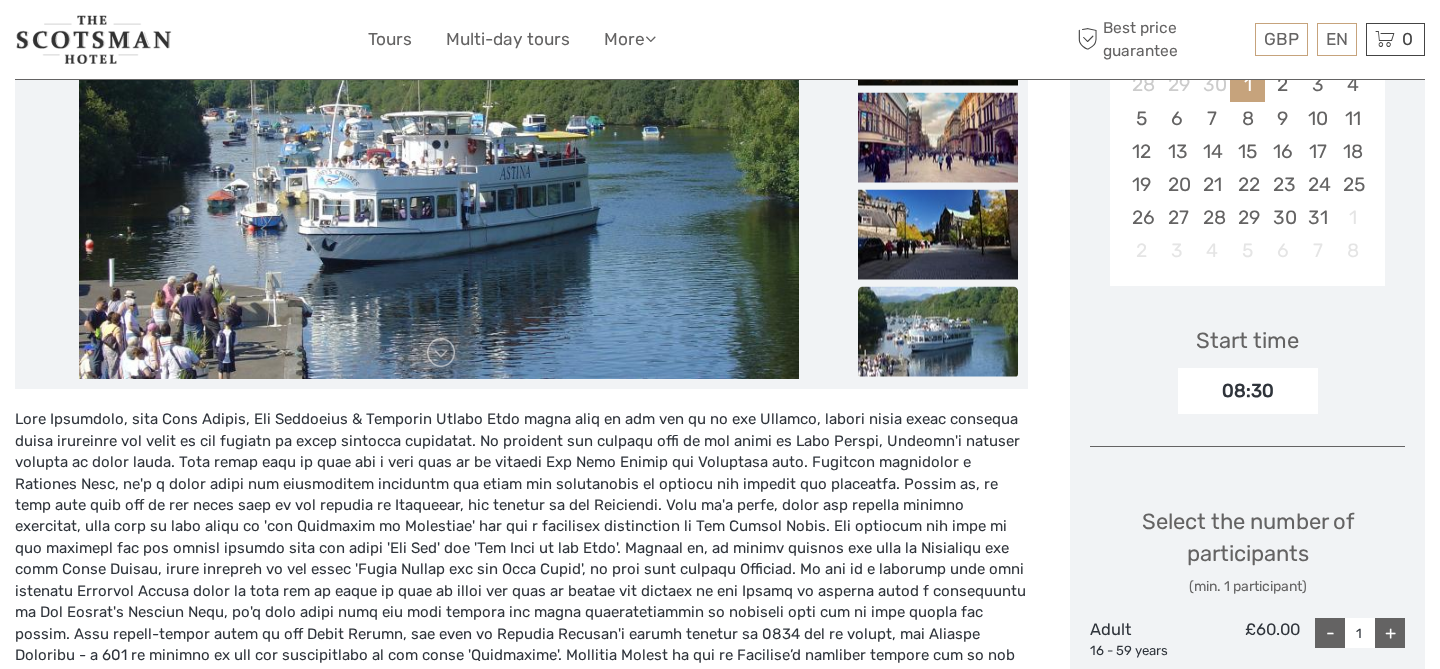 scroll, scrollTop: 574, scrollLeft: 0, axis: vertical 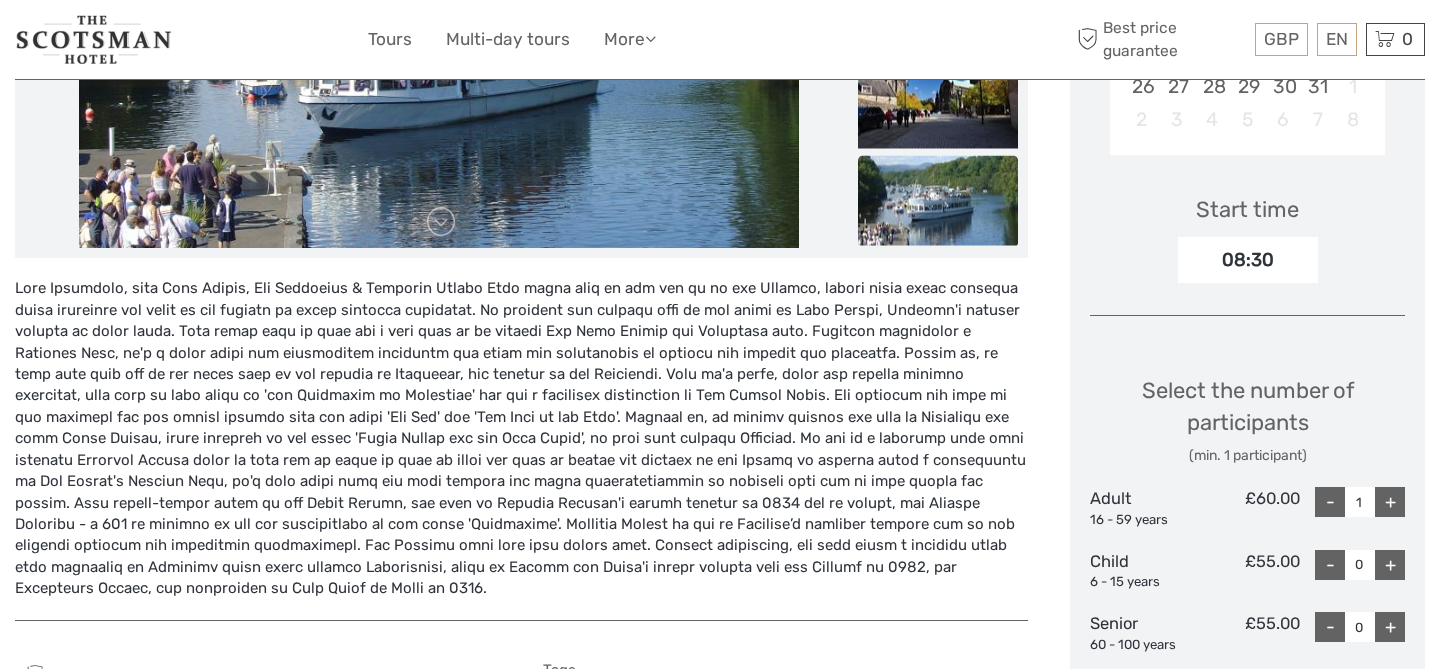 click on "+" at bounding box center [1390, 502] 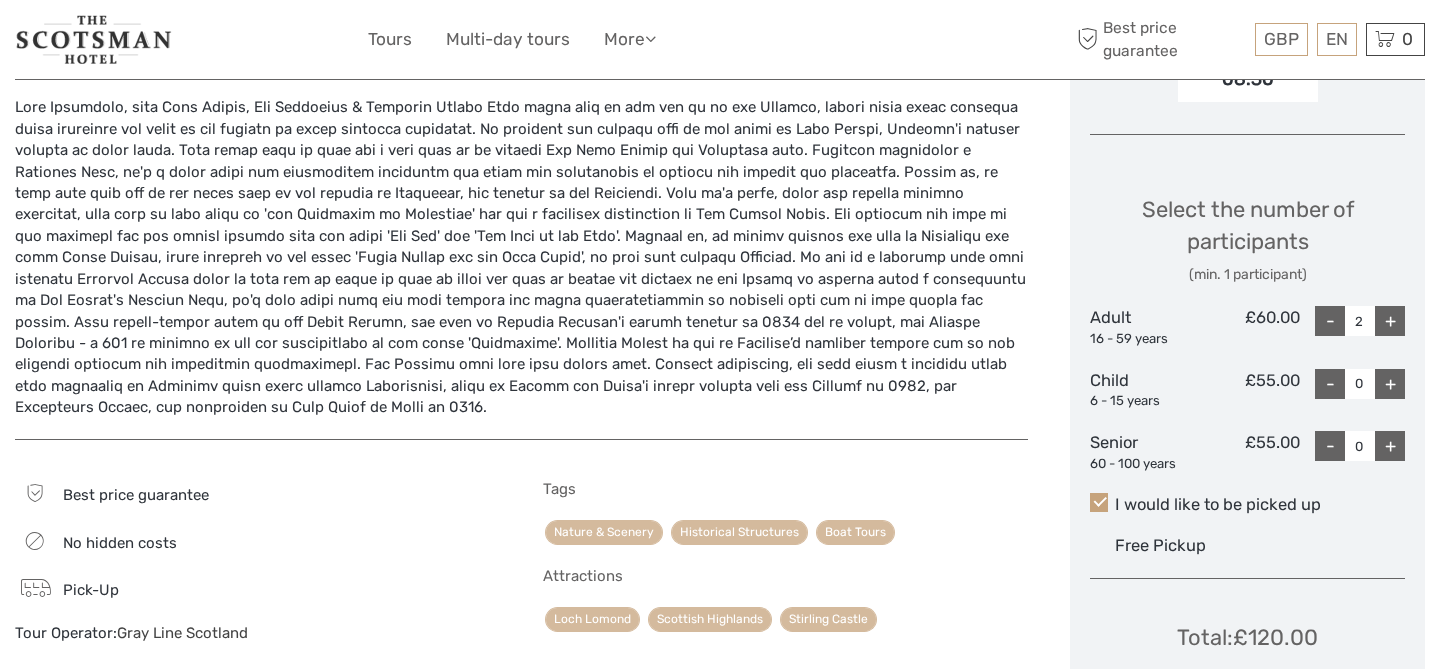 scroll, scrollTop: 747, scrollLeft: 0, axis: vertical 